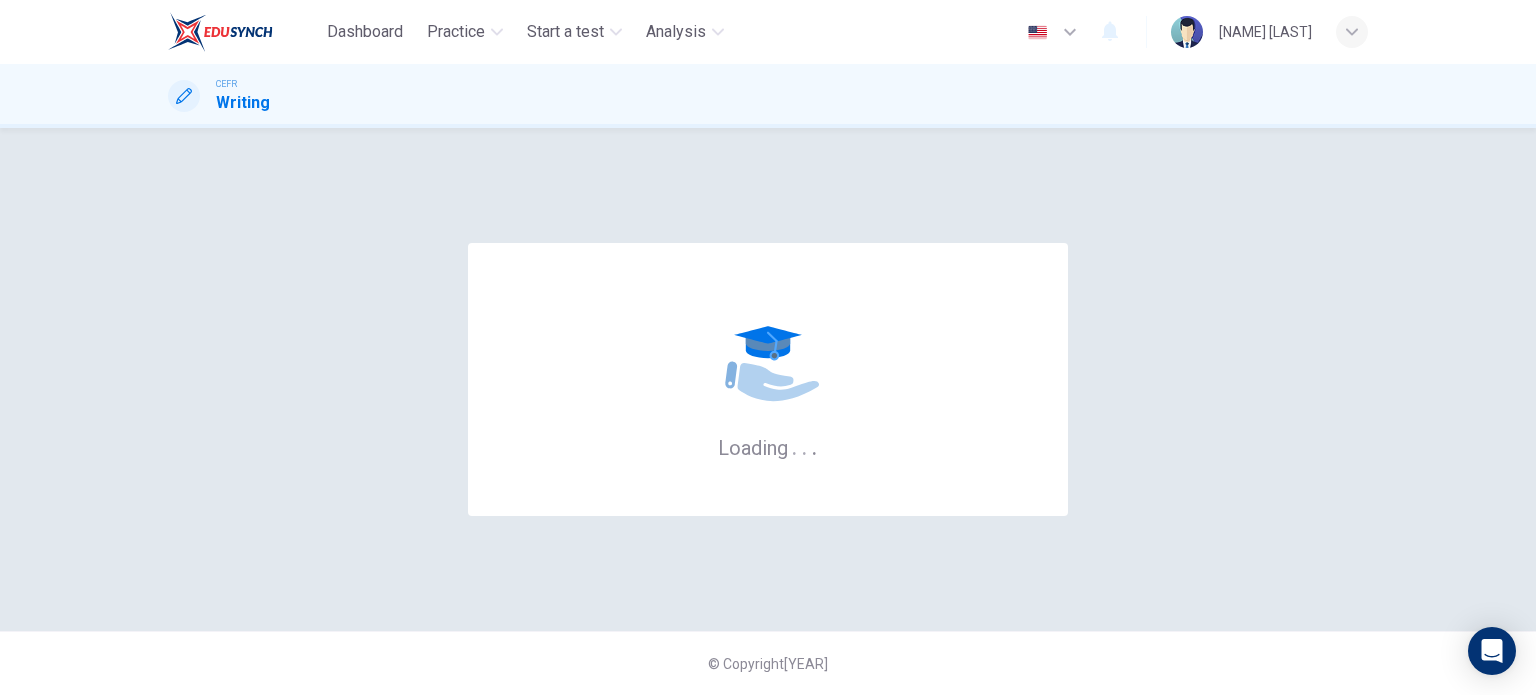scroll, scrollTop: 0, scrollLeft: 0, axis: both 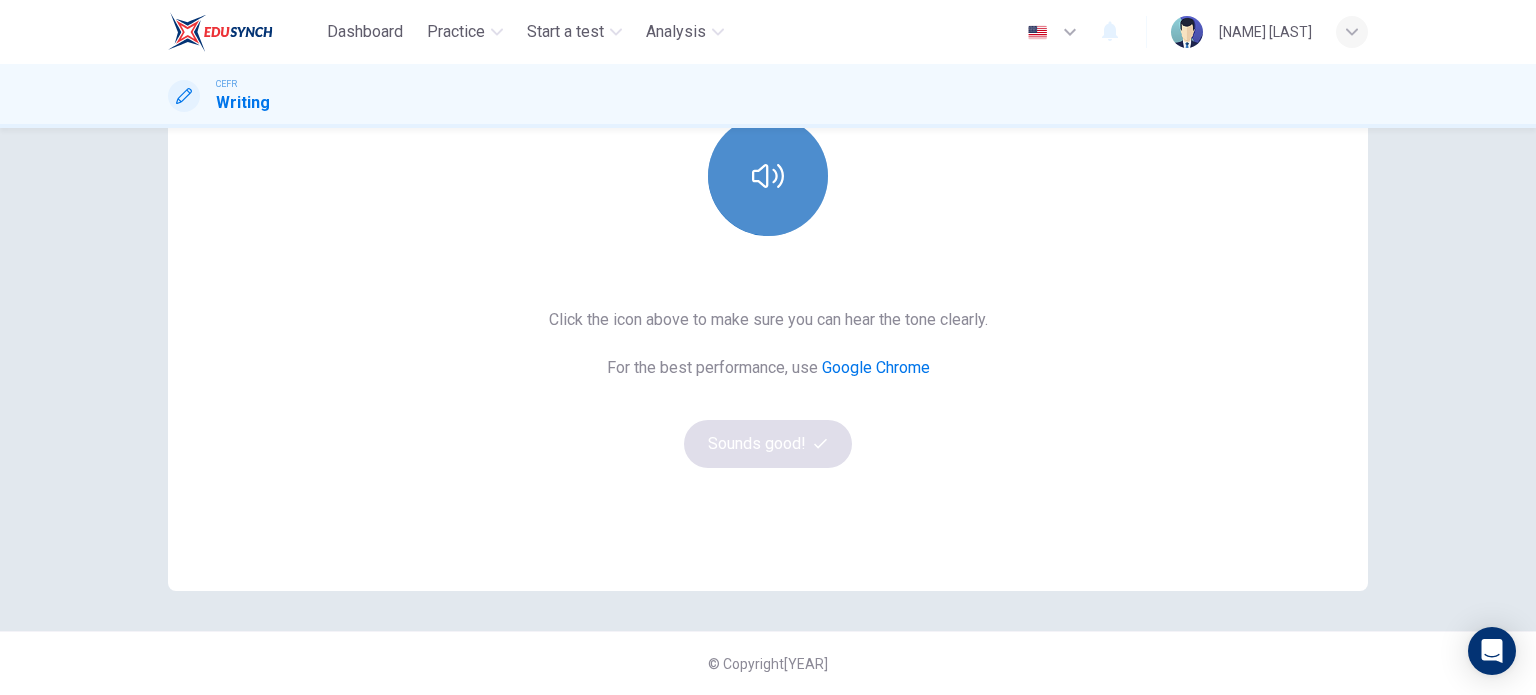 click at bounding box center (768, 176) 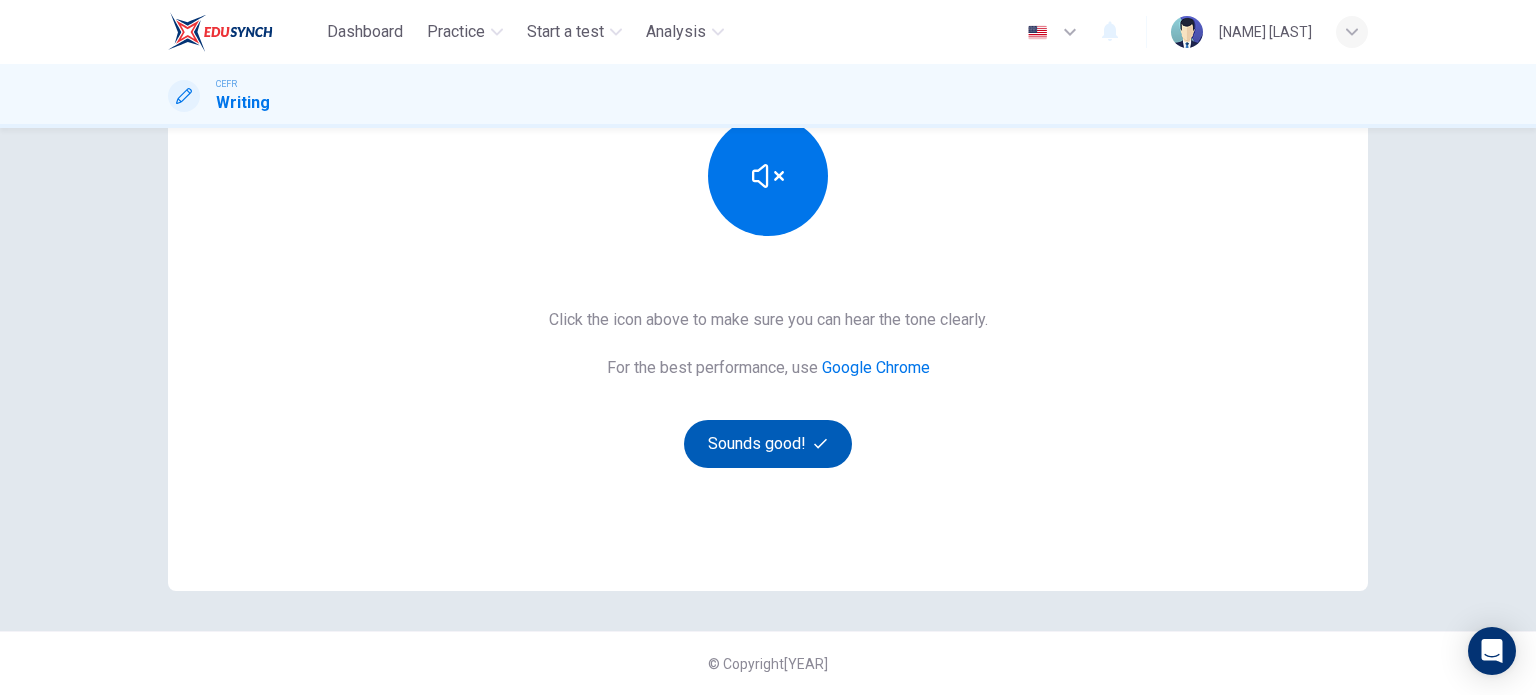 type 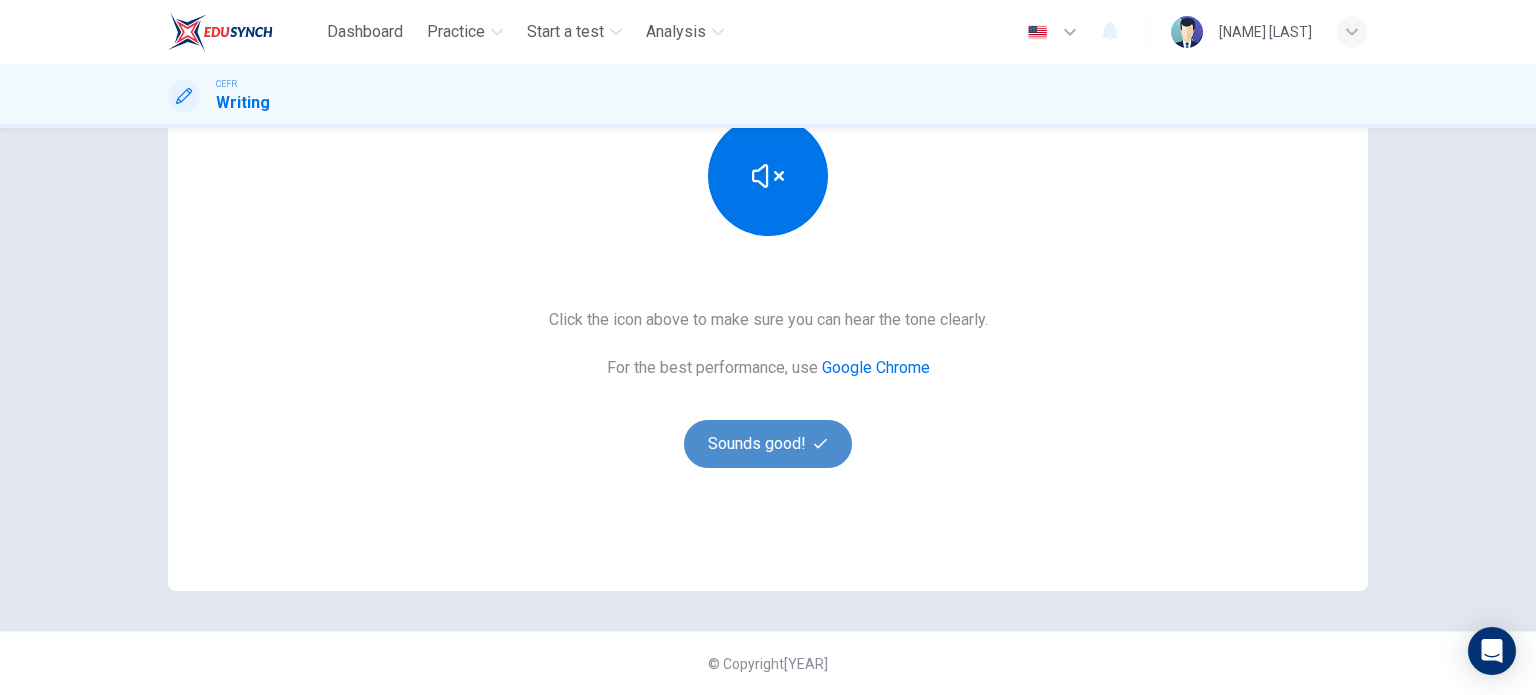 click on "Sounds good!" at bounding box center (768, 444) 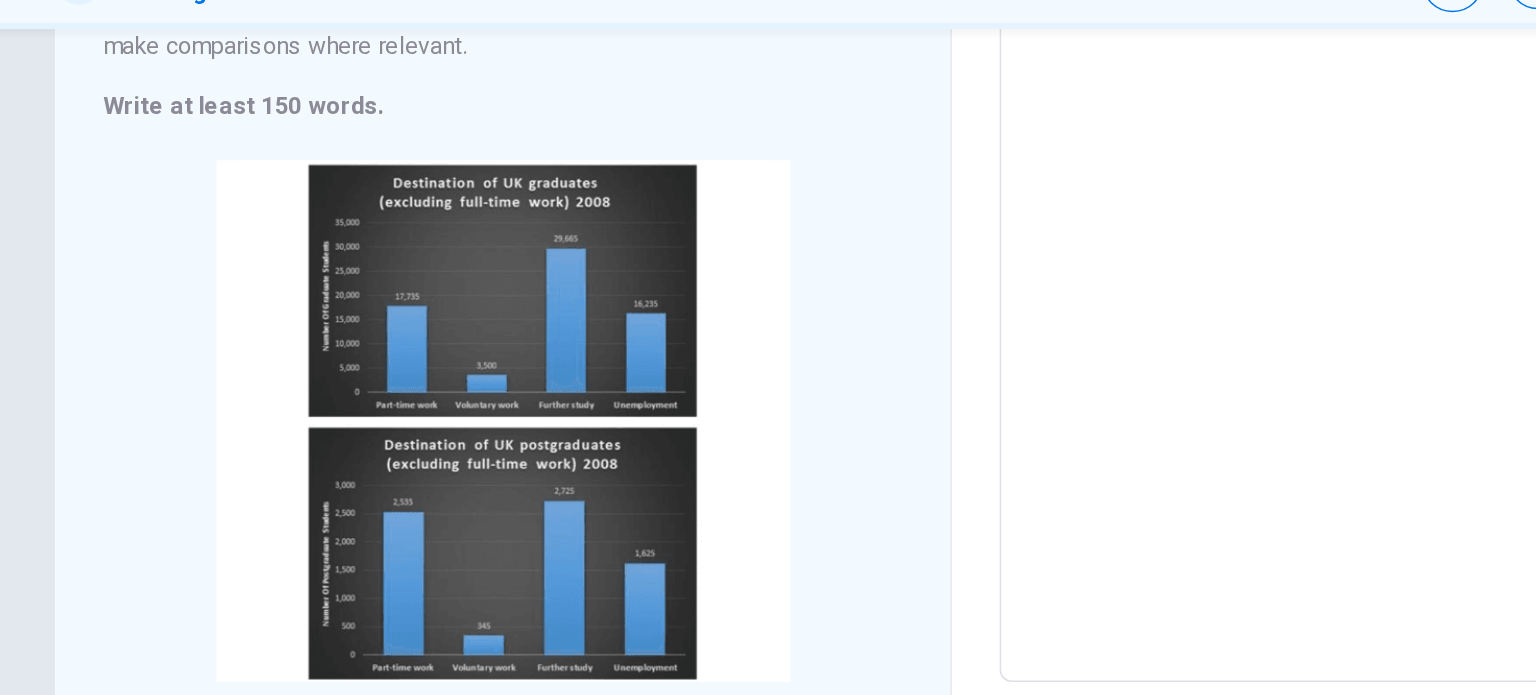 scroll, scrollTop: 325, scrollLeft: 0, axis: vertical 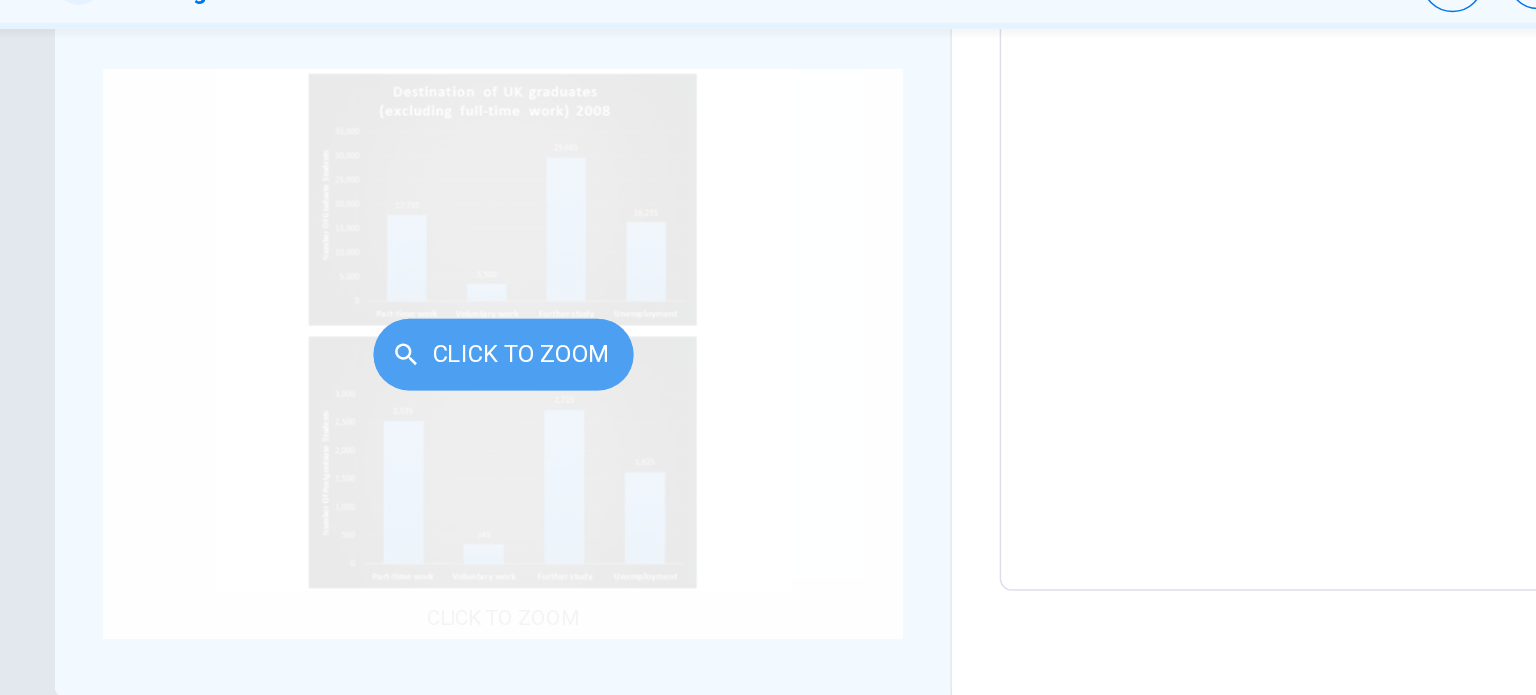 click on "Click to Zoom" at bounding box center (468, 346) 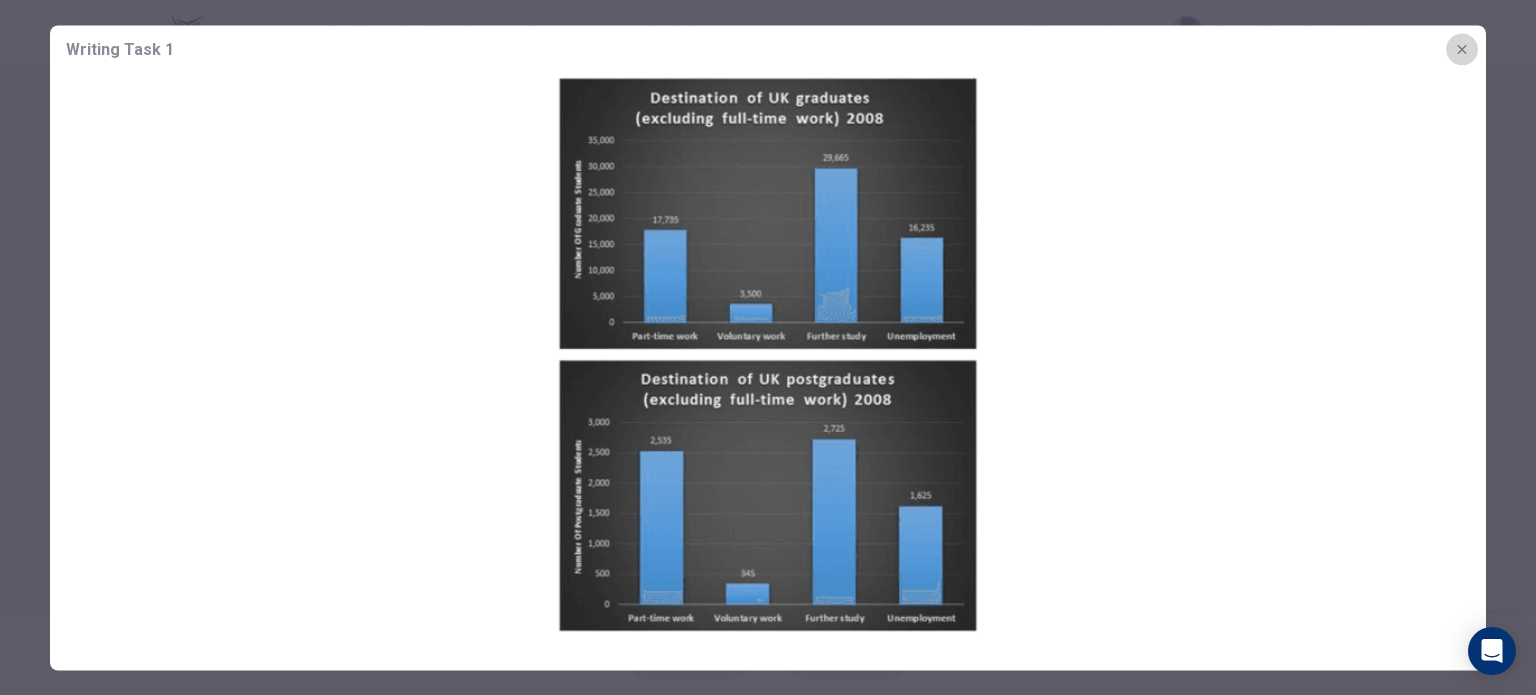 click at bounding box center [1462, 49] 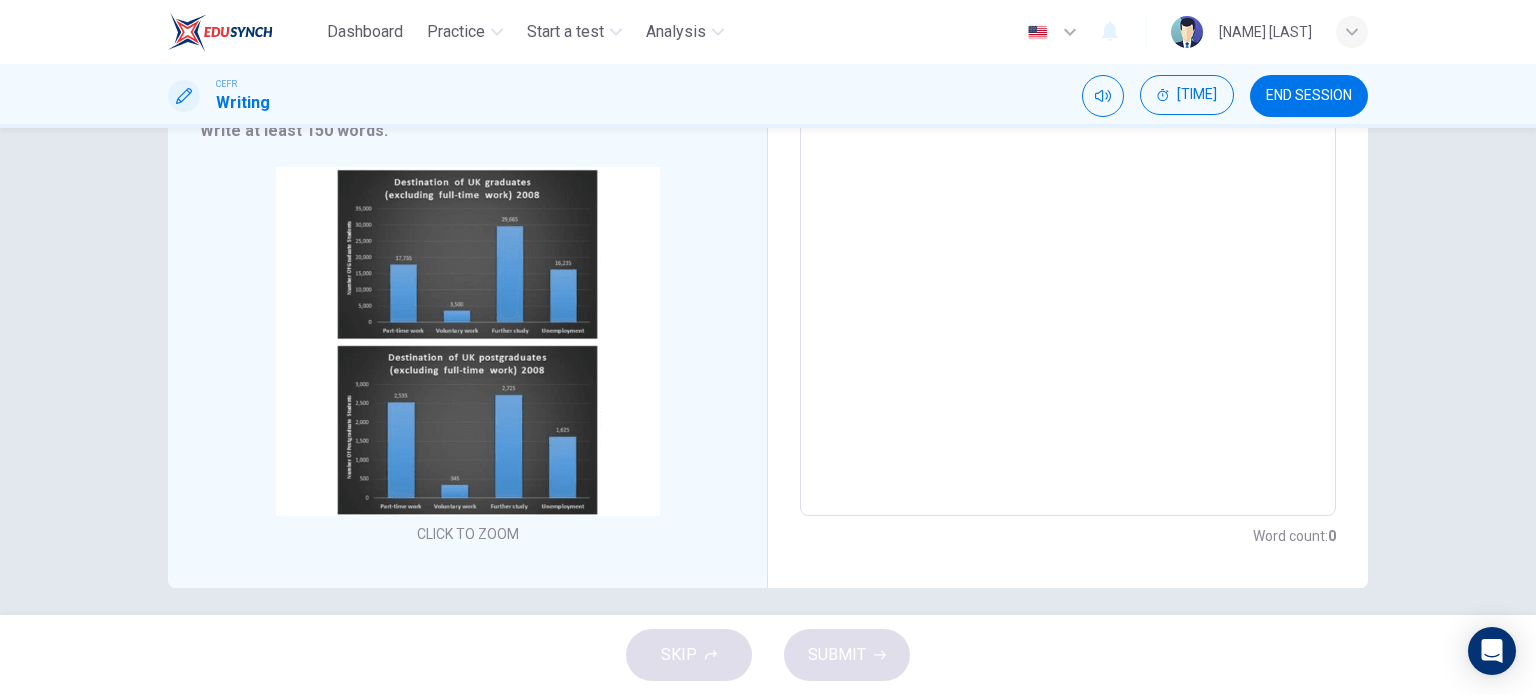 scroll, scrollTop: 314, scrollLeft: 0, axis: vertical 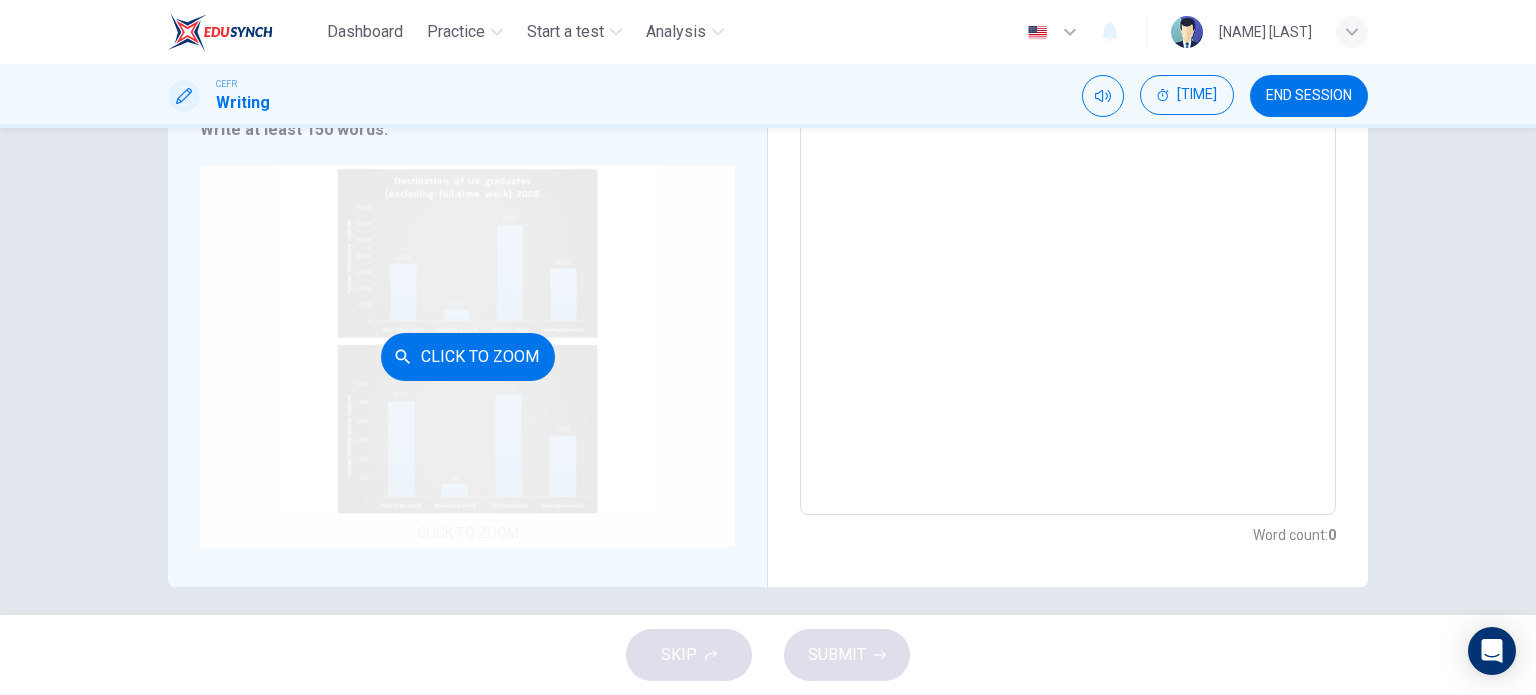 click on "Click to Zoom" at bounding box center [467, 356] 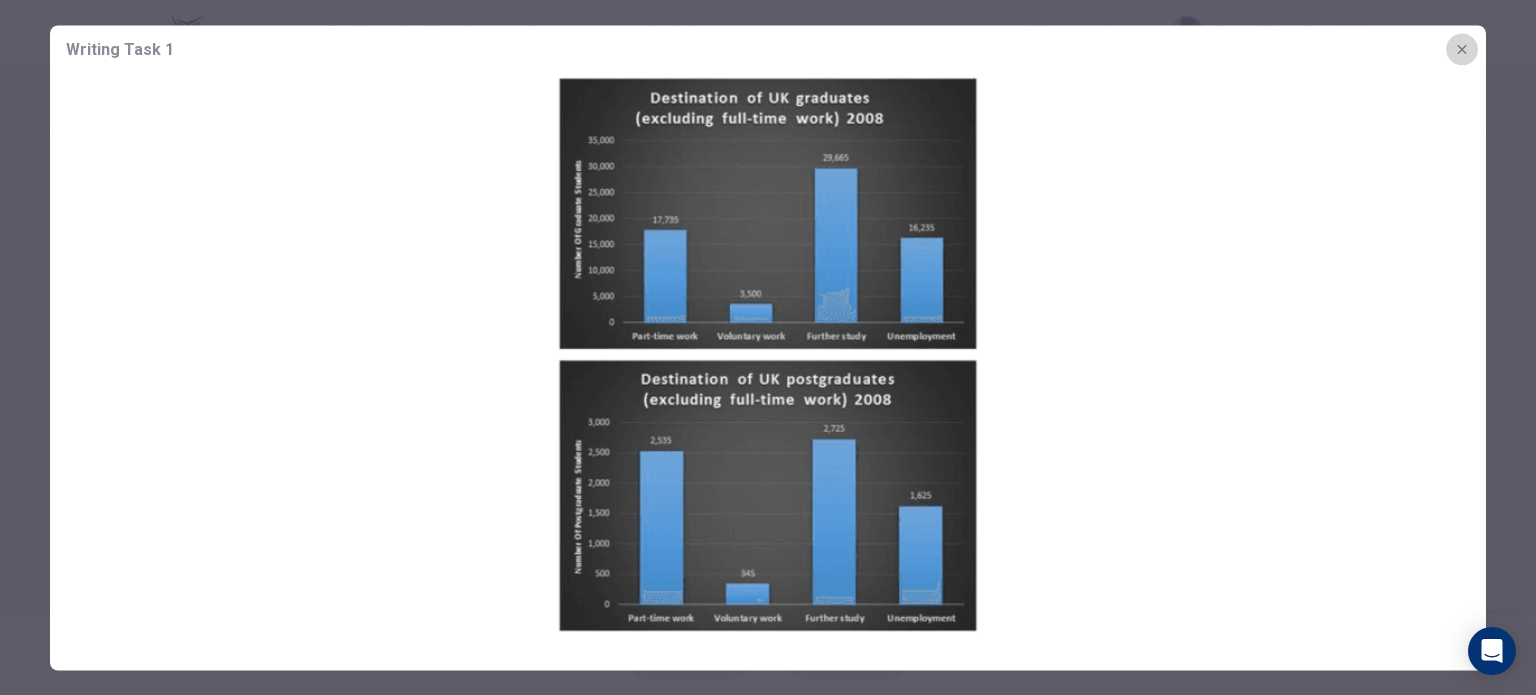 click at bounding box center [1462, 49] 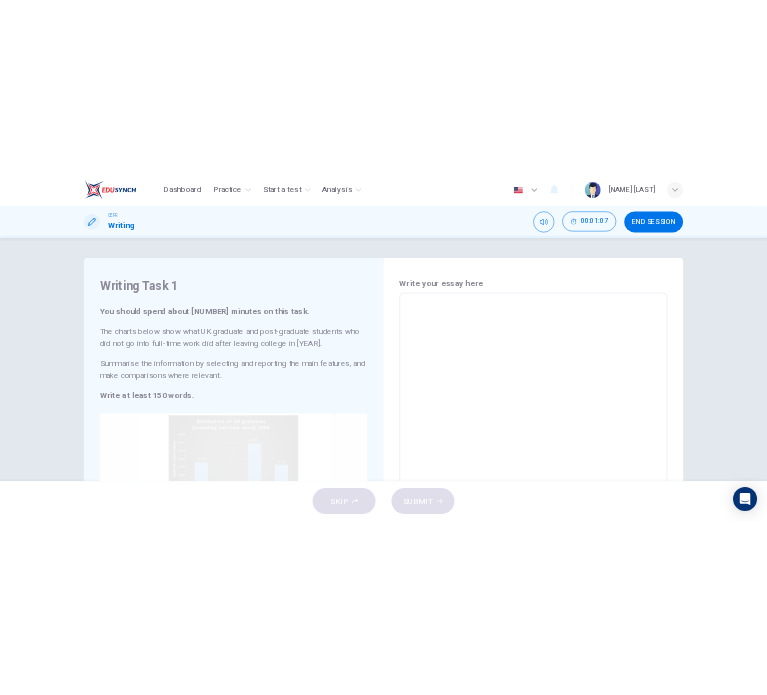 scroll, scrollTop: 2, scrollLeft: 0, axis: vertical 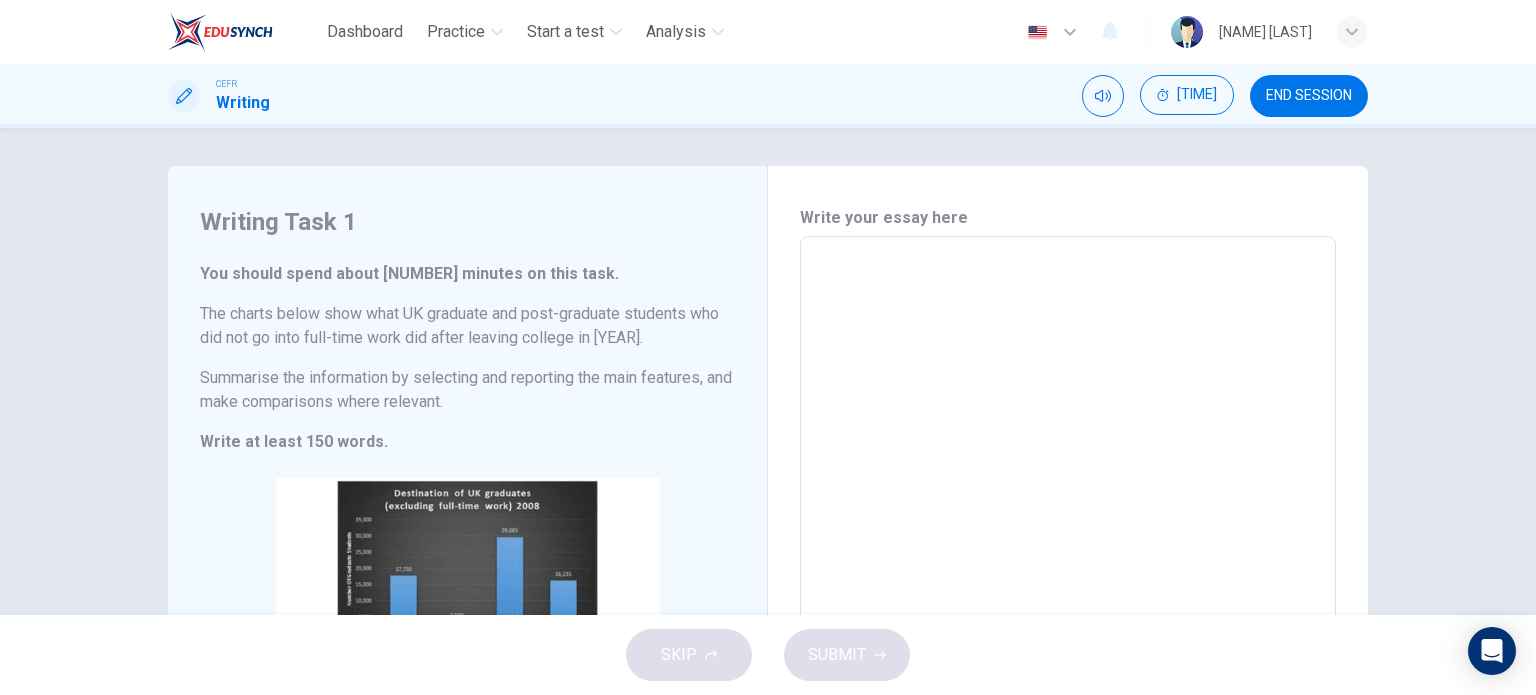 drag, startPoint x: 195, startPoint y: 271, endPoint x: 400, endPoint y: 440, distance: 265.68027 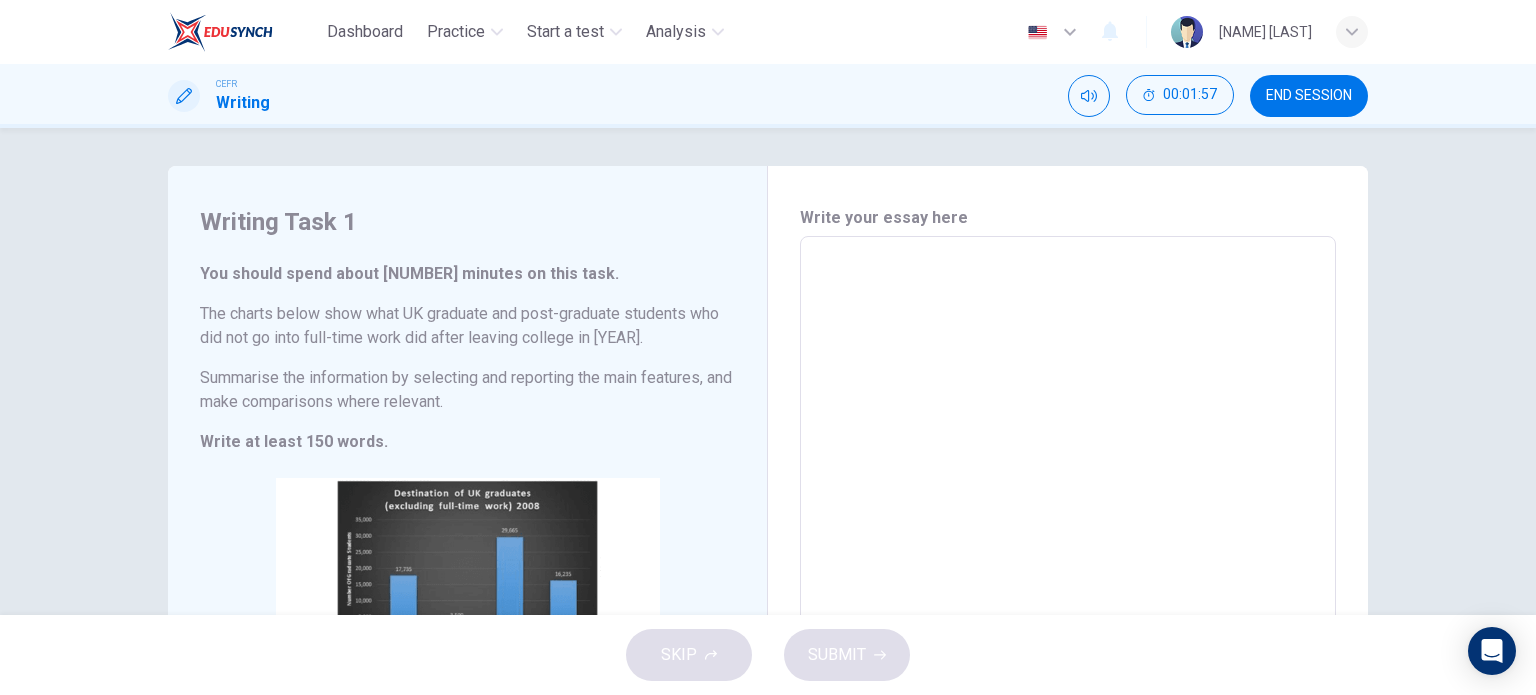 click at bounding box center [1068, 532] 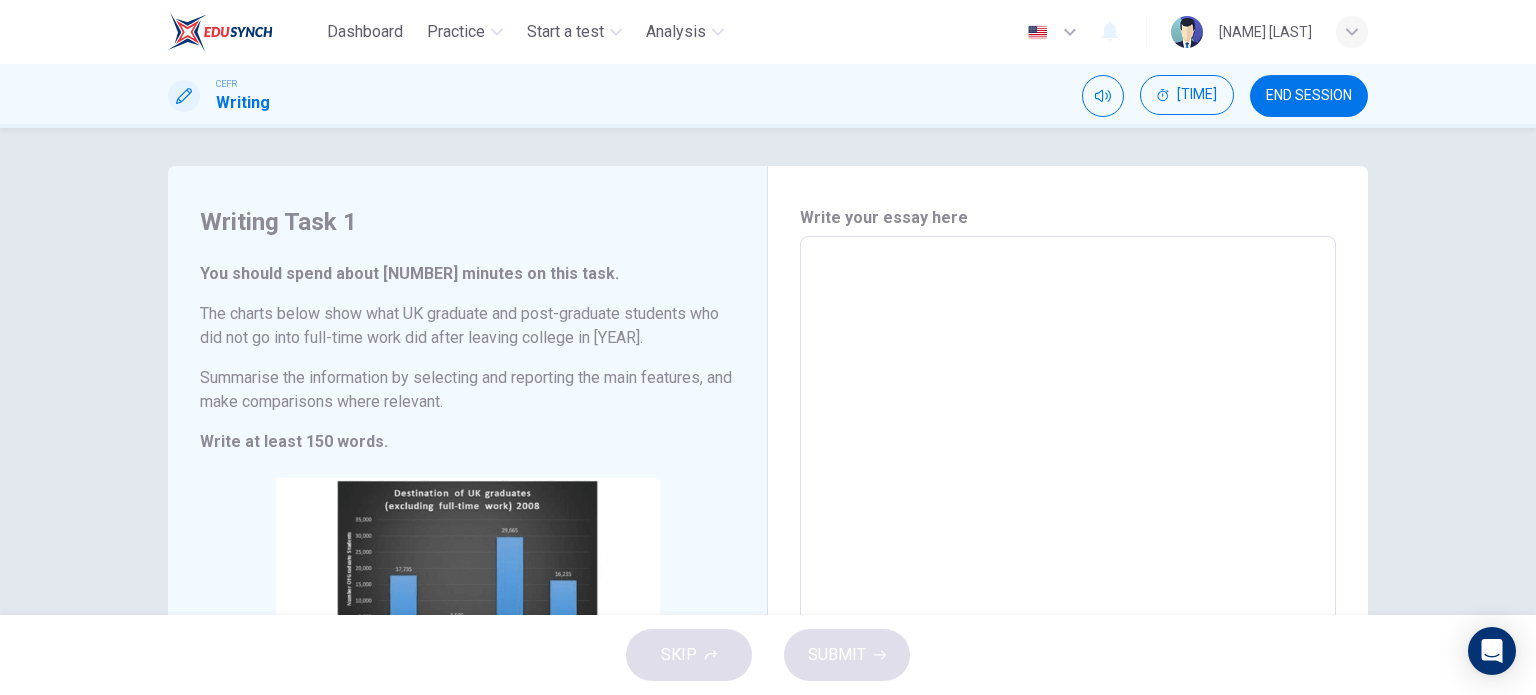 click at bounding box center [1068, 532] 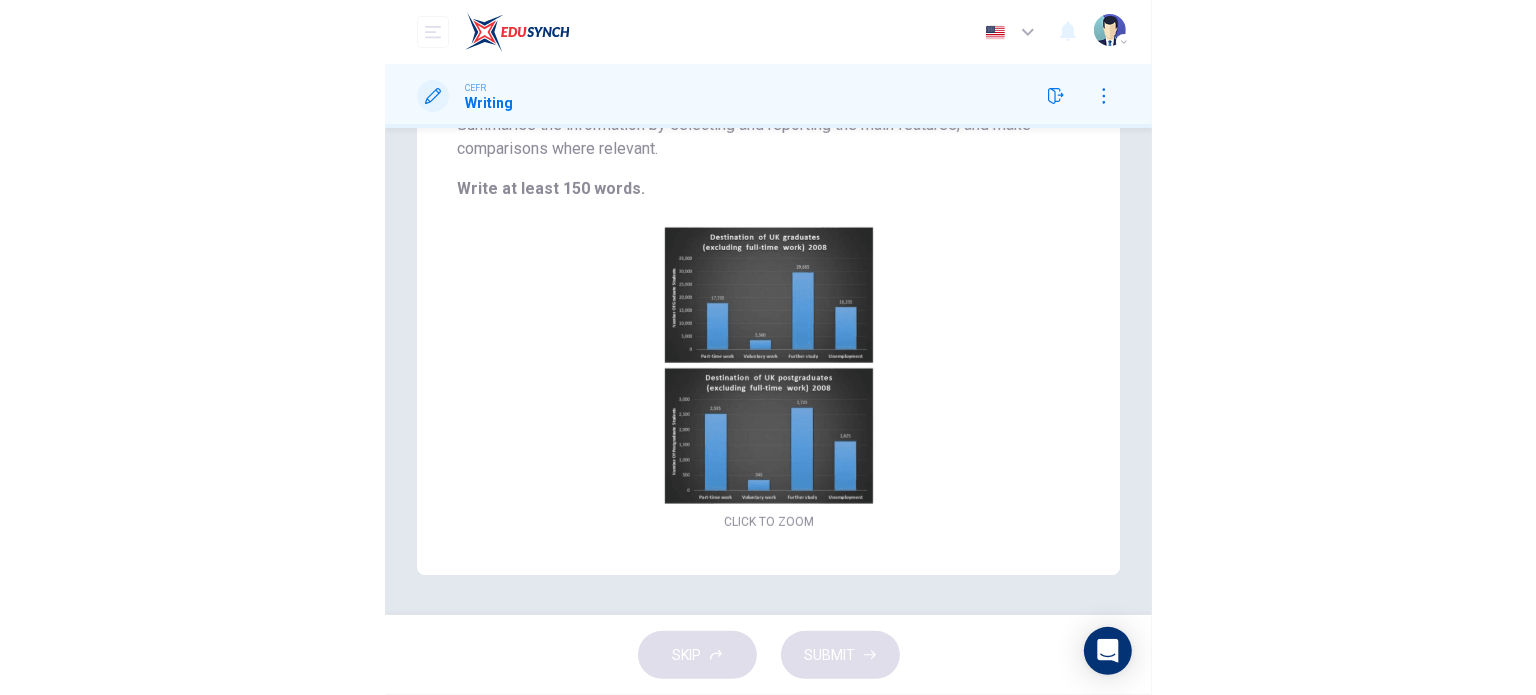 scroll, scrollTop: 0, scrollLeft: 0, axis: both 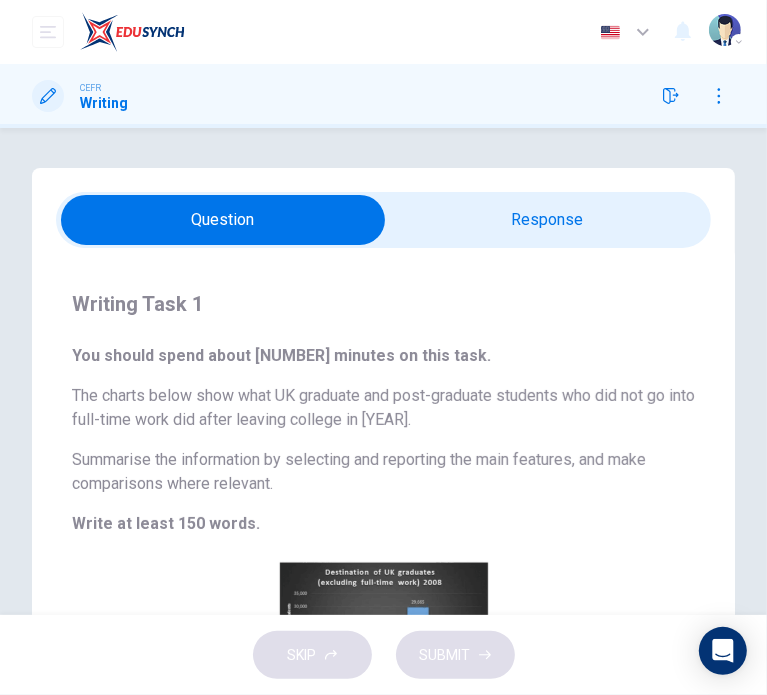click at bounding box center (223, 220) 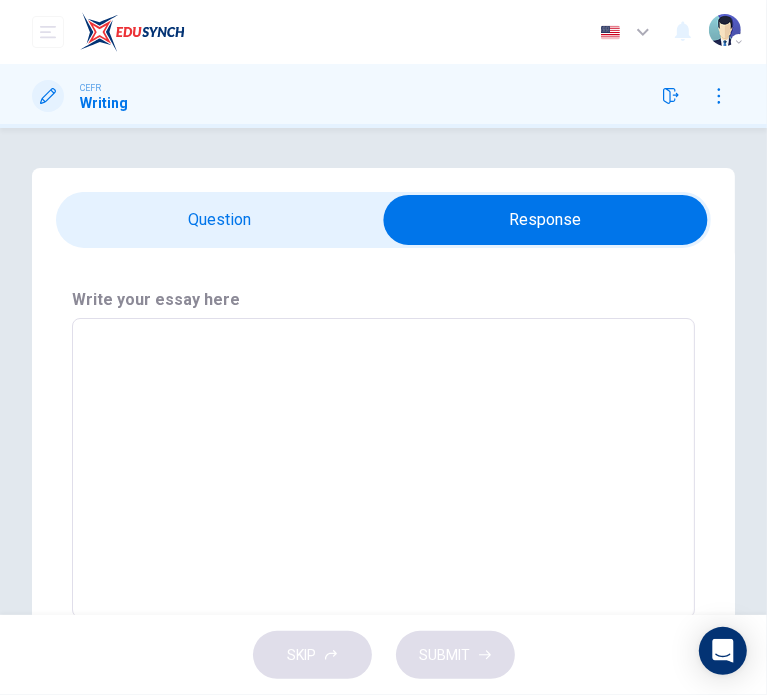 click at bounding box center (383, 468) 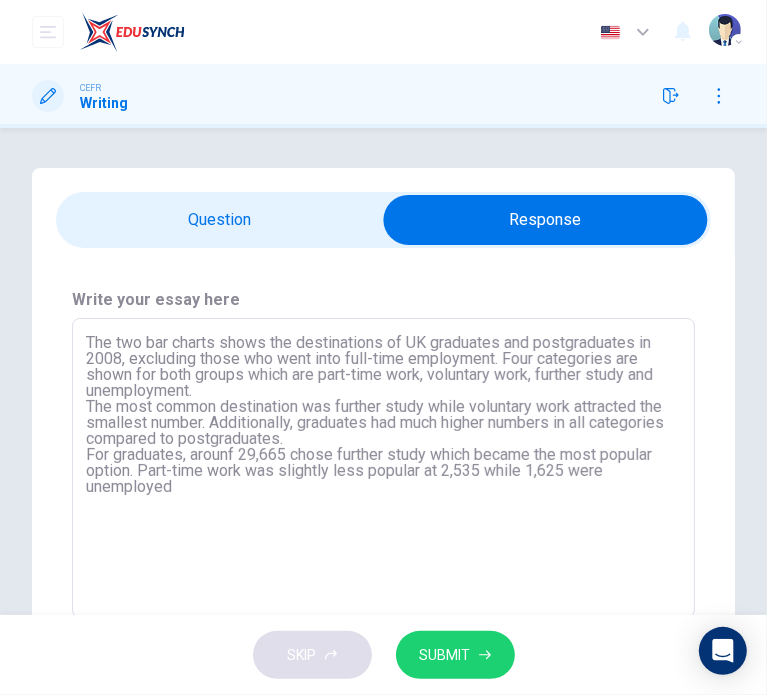 click on "The two bar charts shows the destinations of UK graduates and postgraduates in 2008, excluding those who went into full-time employment. Four categories are shown for both groups which are part-time work, voluntary work, further study and unemployment.
The most common destination was further study while voluntary work attracted the smallest number. Additionally, graduates had much higher numbers in all categories compared to postgraduates.
For graduates, arounf 29,665 chose further study which became the most popular option. Part-time work was slightly less popular at 2,535 while 1,625 were unemployed" at bounding box center (383, 468) 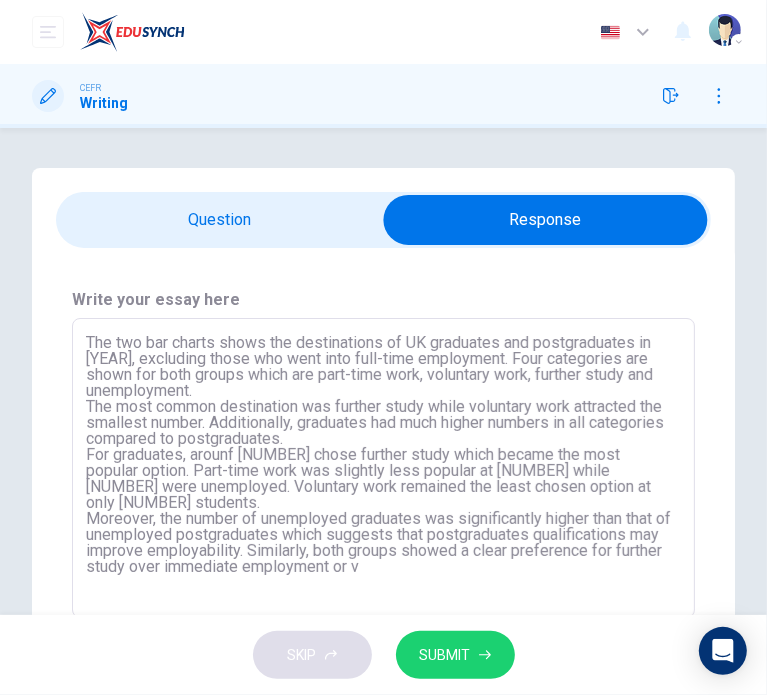 type on "The two bar charts shows the destinations of UK graduates and postgraduates in [YEAR], excluding those who went into full-time employment. Four categories are shown for both groups which are part-time work, voluntary work, further study and unemployment.
The most common destination was further study while voluntary work attracted the smallest number. Additionally, graduates had much higher numbers in all categories compared to postgraduates.
For graduates, arounf [NUMBER] chose further study which became the most popular option. Part-time work was slightly less popular at [NUMBER] while [NUMBER] were unemployed. Voluntary work remained the least chosen option at only [NUMBER] students.
Moreover, the number of unemployed graduates was significantly higher than that of unemployed postgraduates which suggests that postgraduates qualifications may improve employability. Similarly, both groups showed a clear preference for further study over immediate employment or vo" 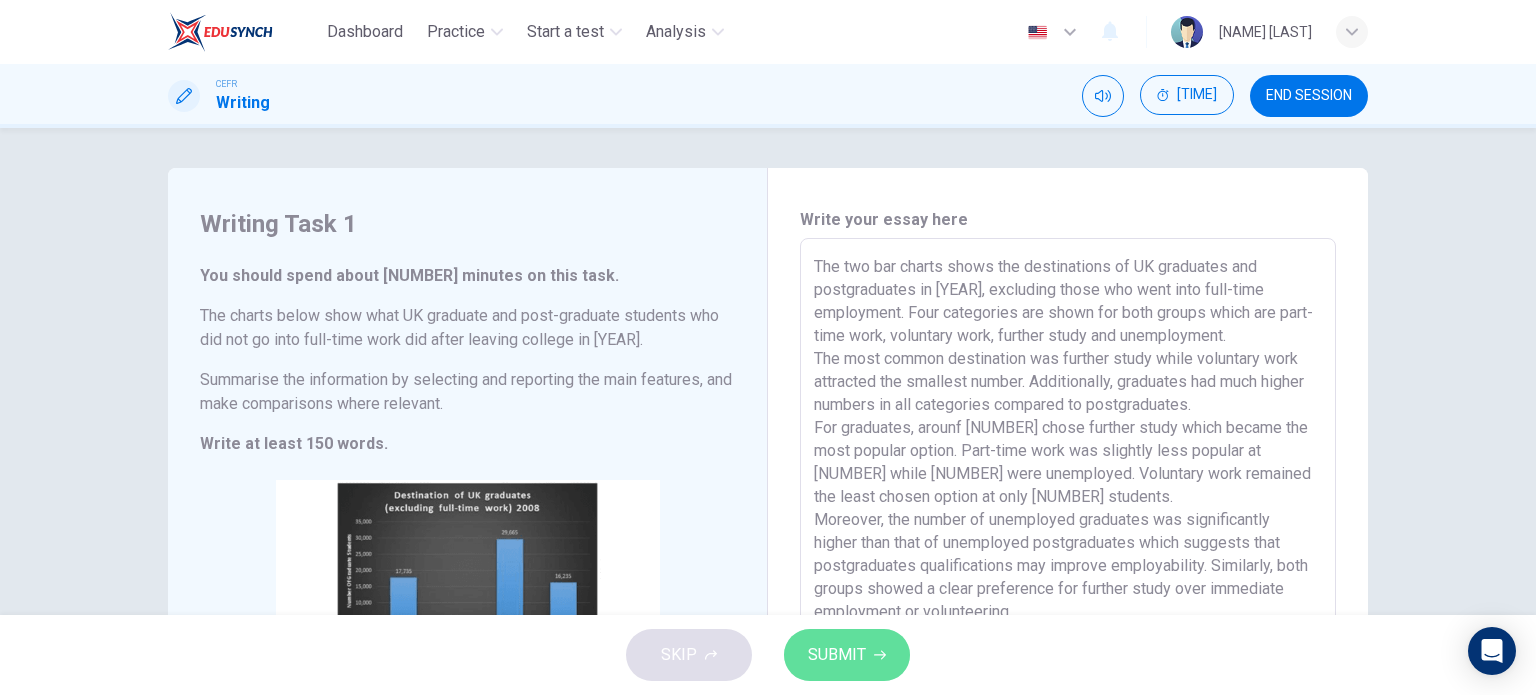 click on "SUBMIT" at bounding box center [847, 655] 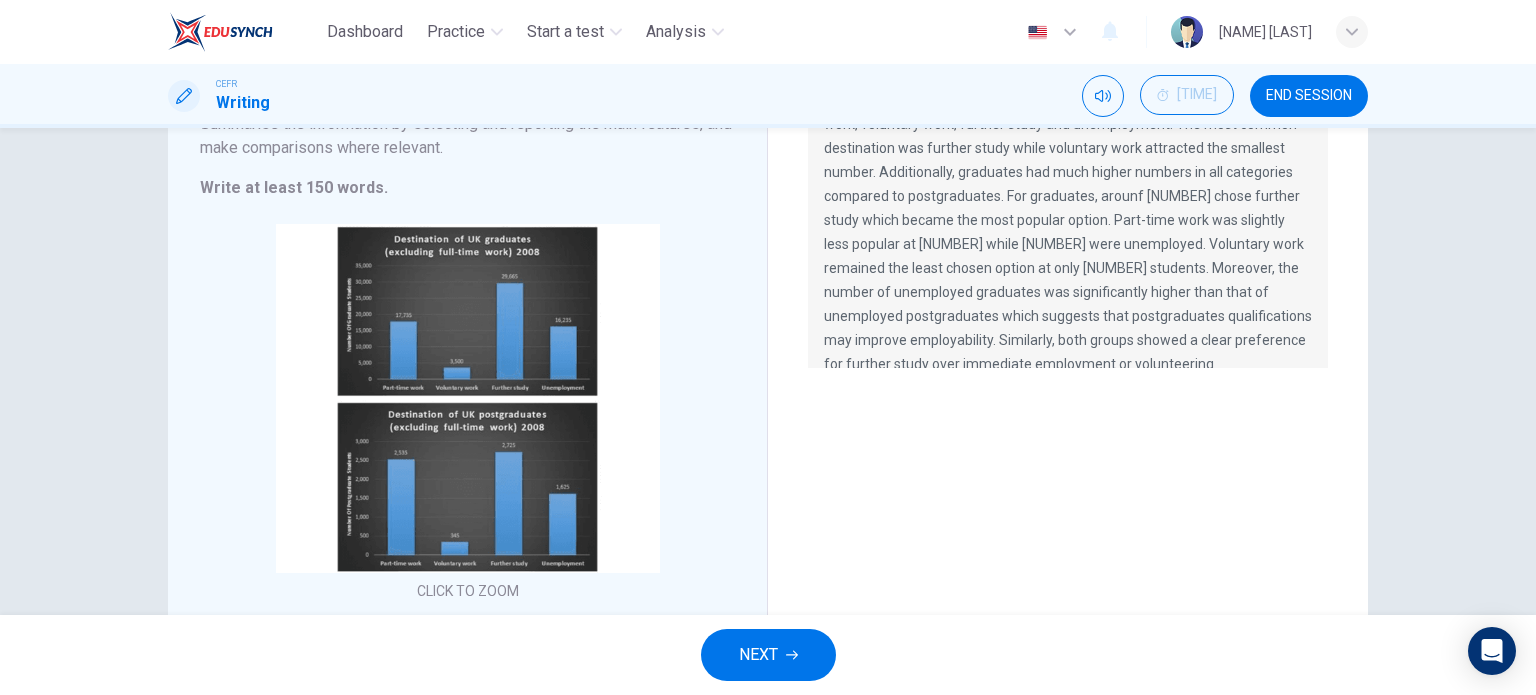 scroll, scrollTop: 258, scrollLeft: 0, axis: vertical 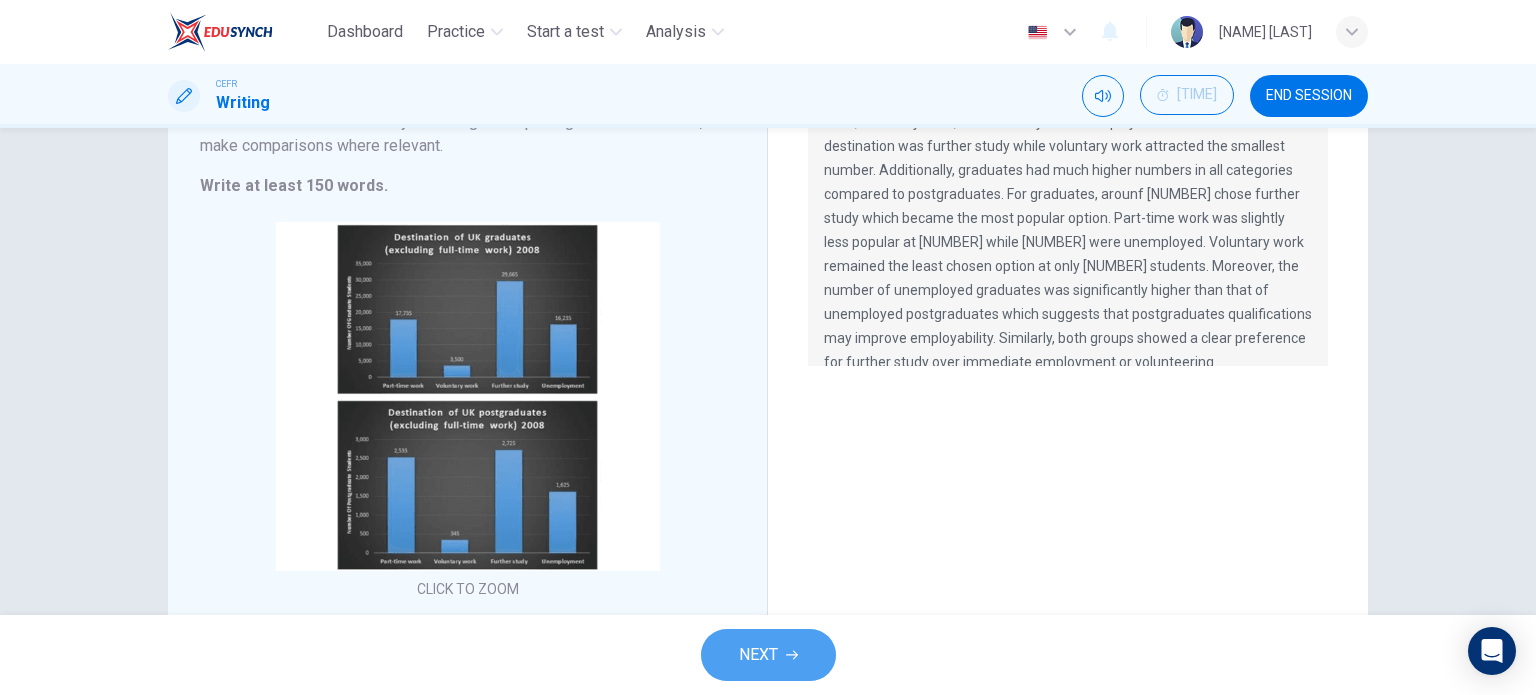 click on "NEXT" at bounding box center (768, 655) 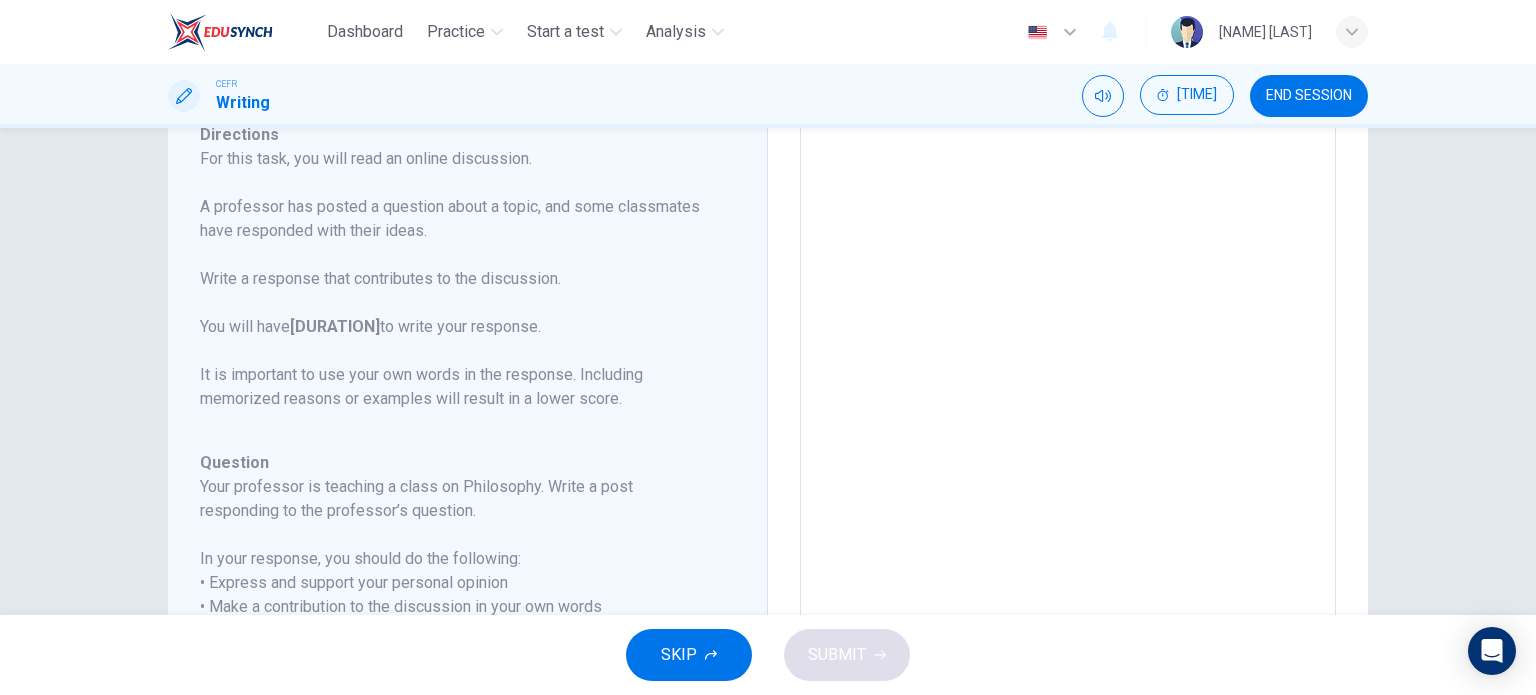scroll, scrollTop: 0, scrollLeft: 0, axis: both 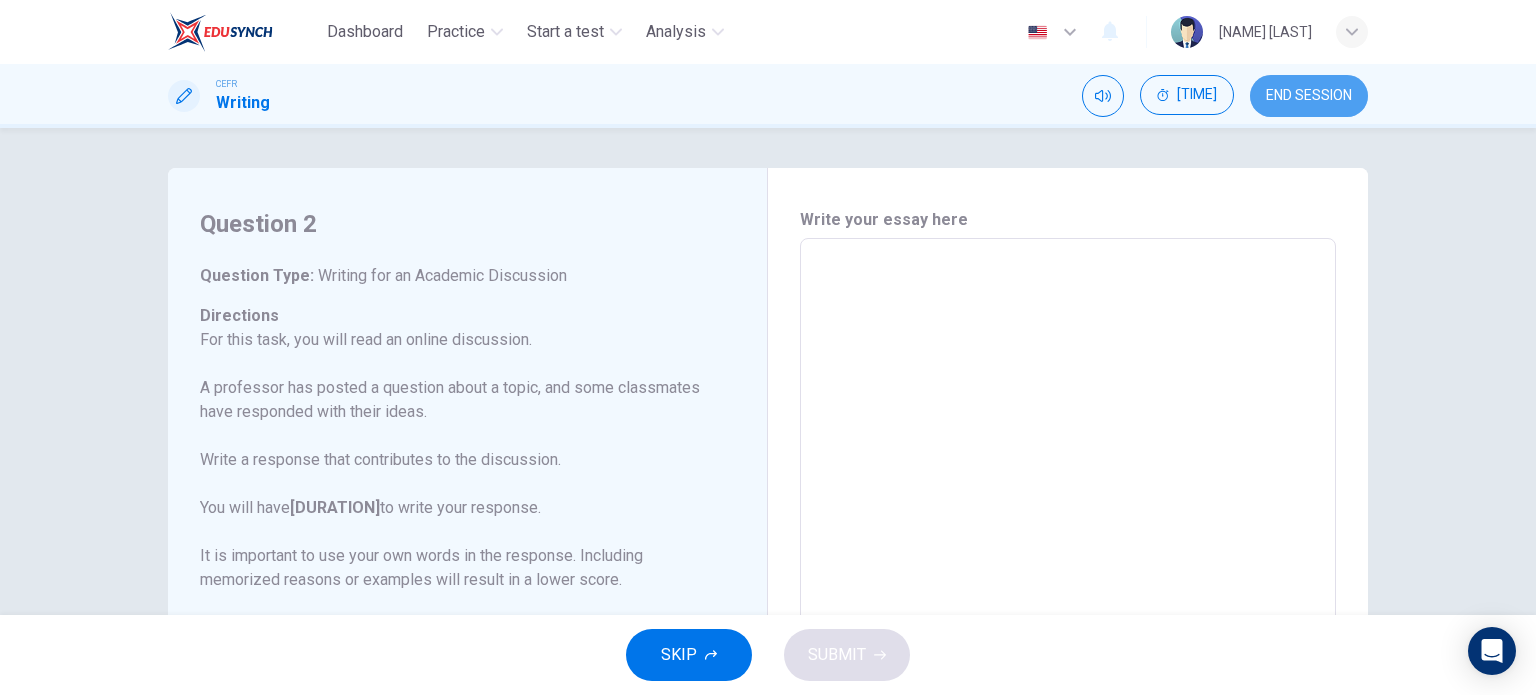 click on "END SESSION" at bounding box center (1309, 96) 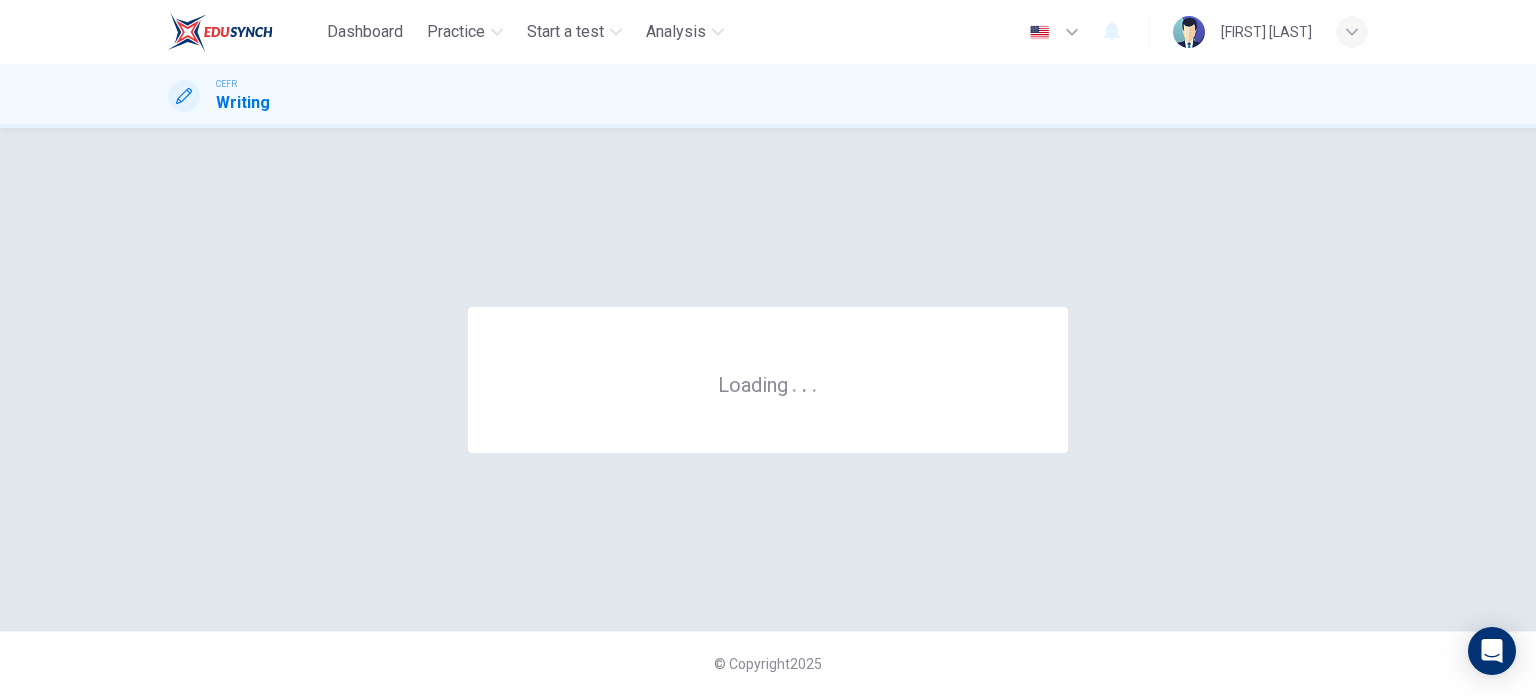 scroll, scrollTop: 0, scrollLeft: 0, axis: both 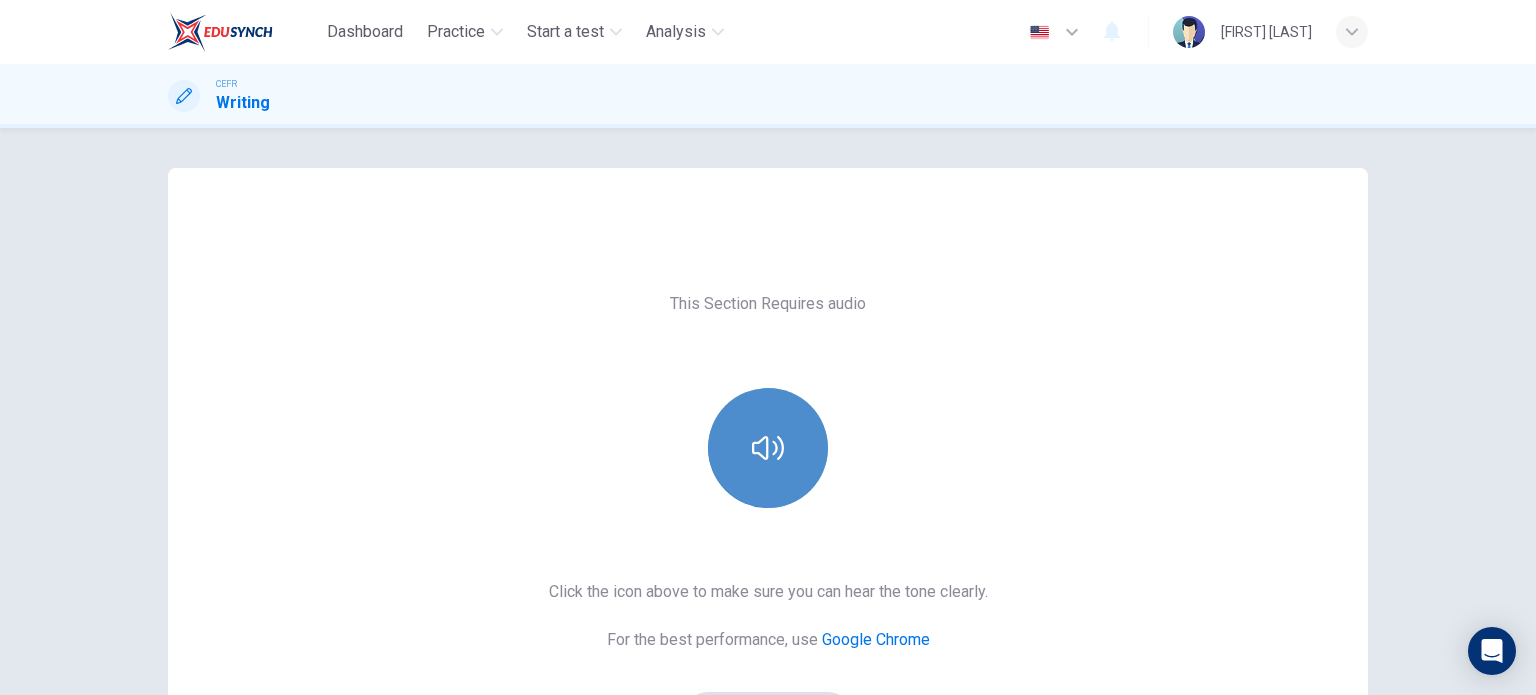click at bounding box center [768, 448] 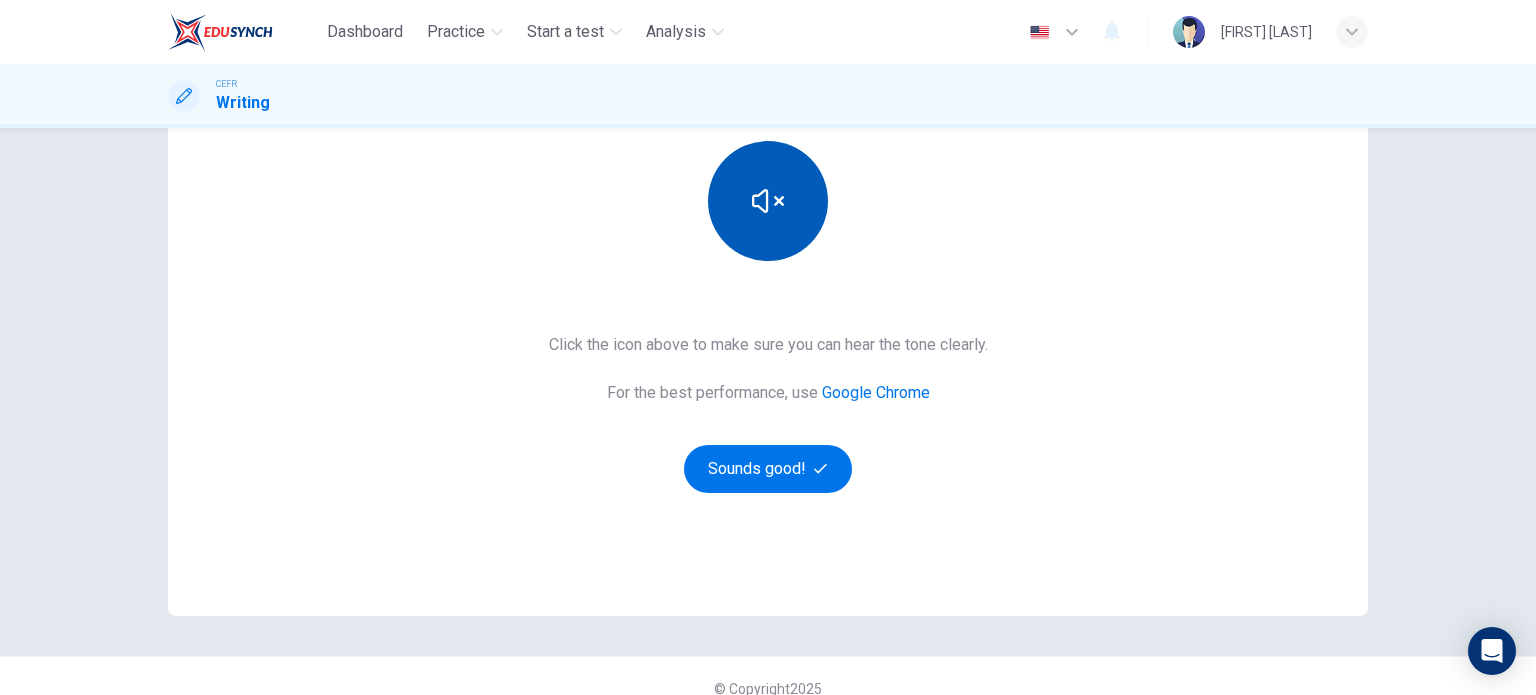 scroll, scrollTop: 248, scrollLeft: 0, axis: vertical 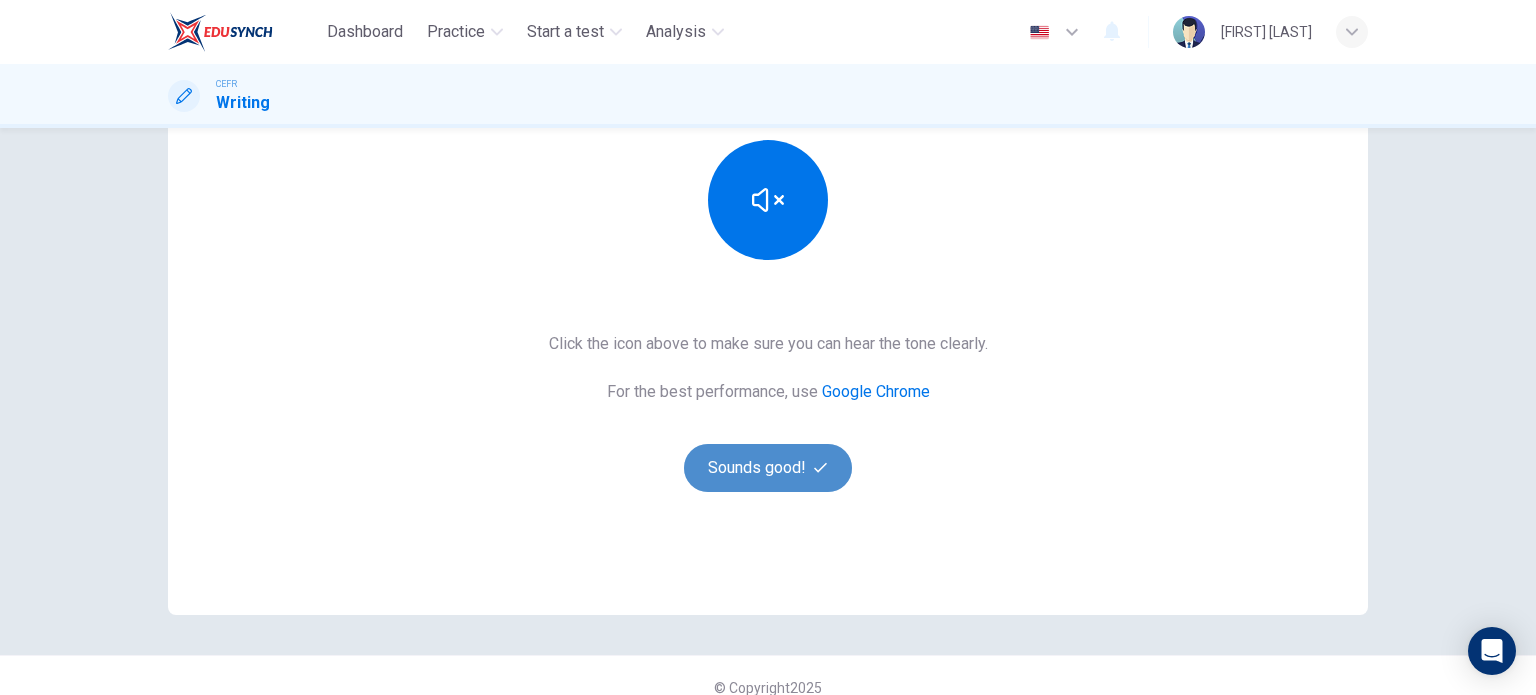 click on "Sounds good!" at bounding box center [768, 468] 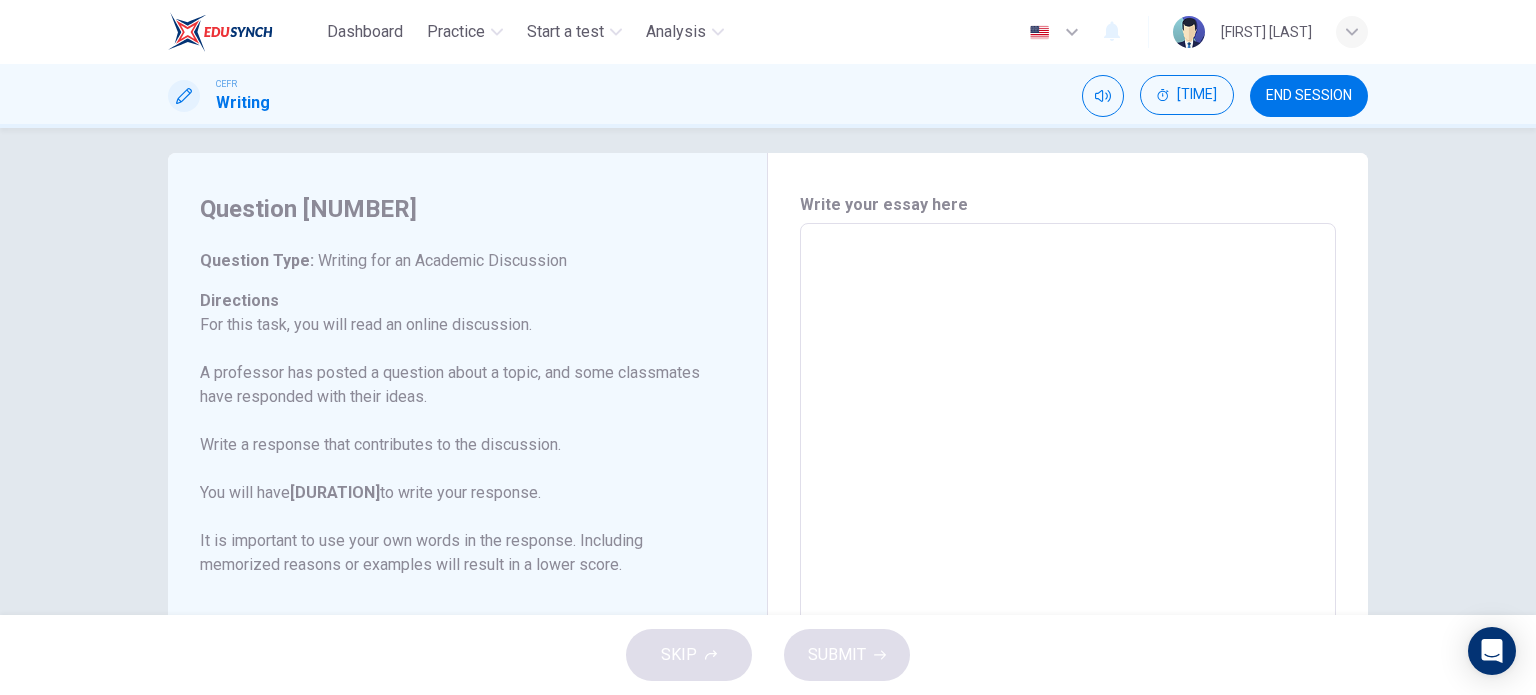 scroll, scrollTop: 0, scrollLeft: 0, axis: both 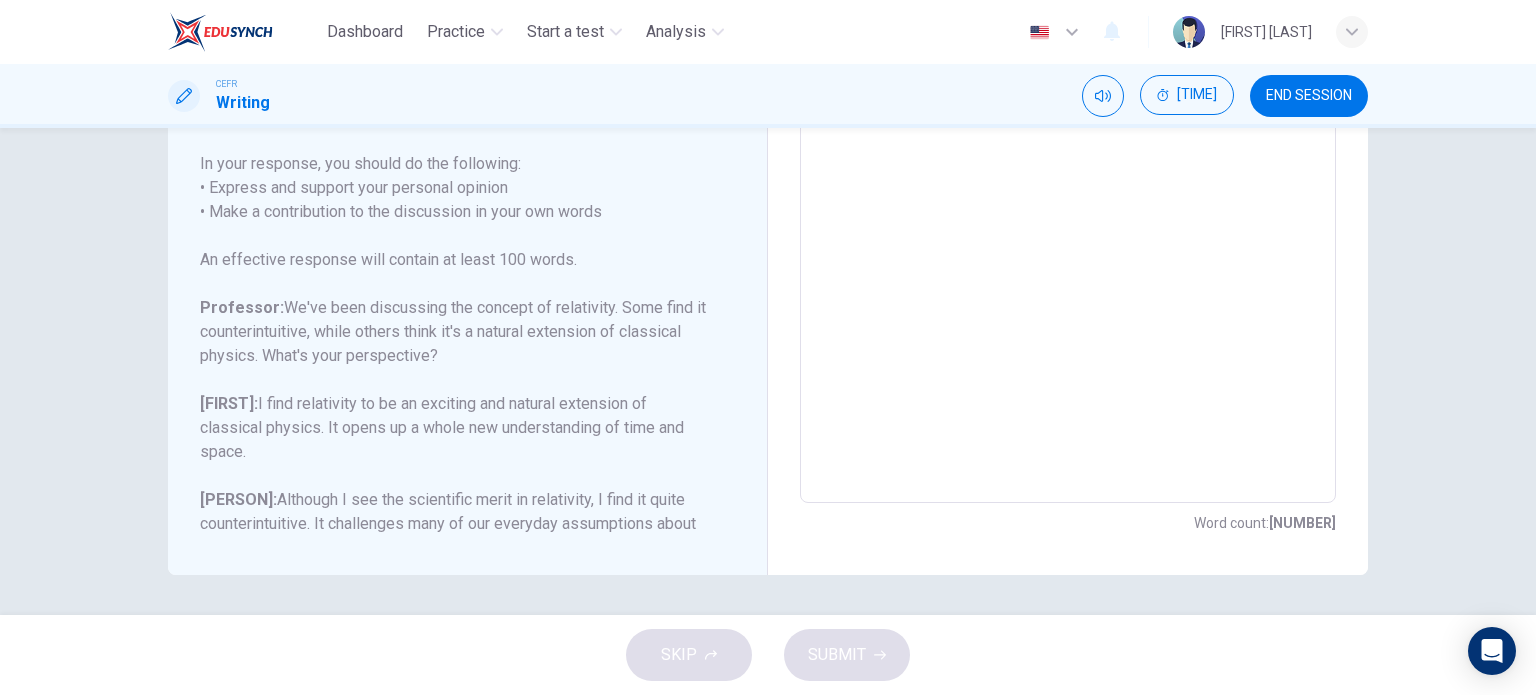 click at bounding box center [1068, 169] 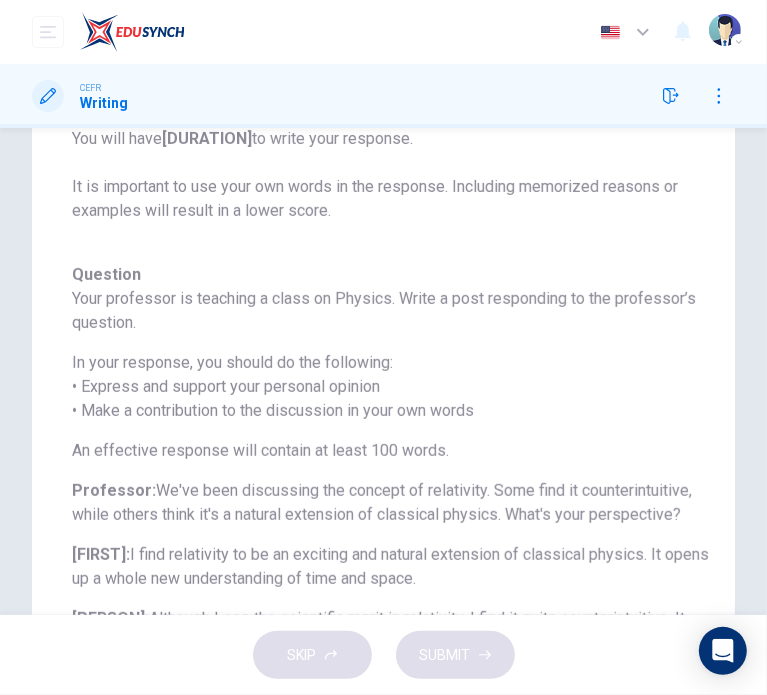 scroll, scrollTop: 0, scrollLeft: 0, axis: both 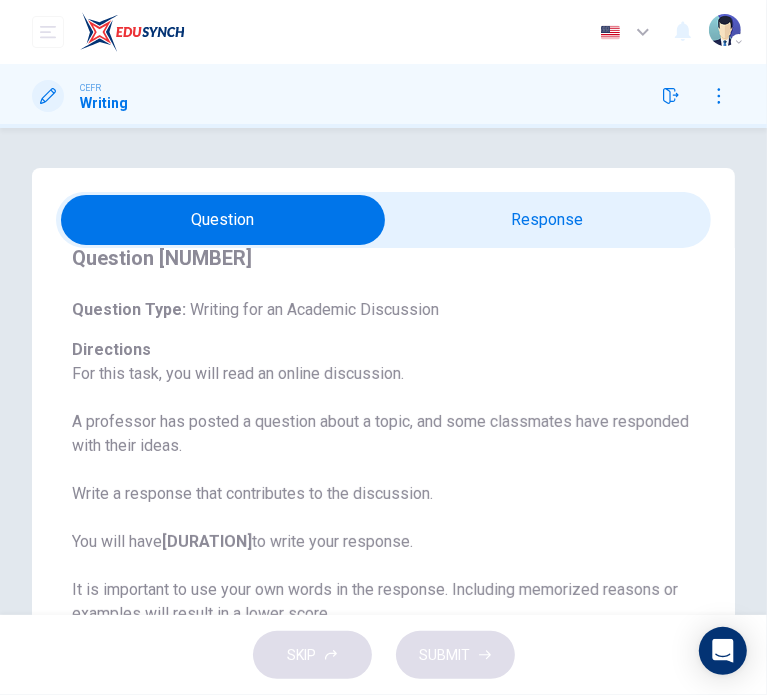 click at bounding box center (223, 220) 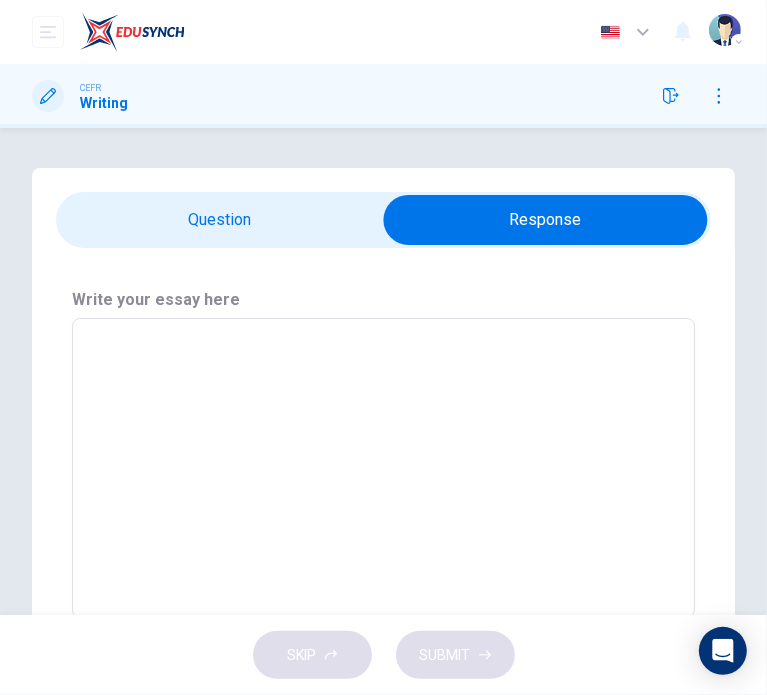 scroll, scrollTop: 0, scrollLeft: 0, axis: both 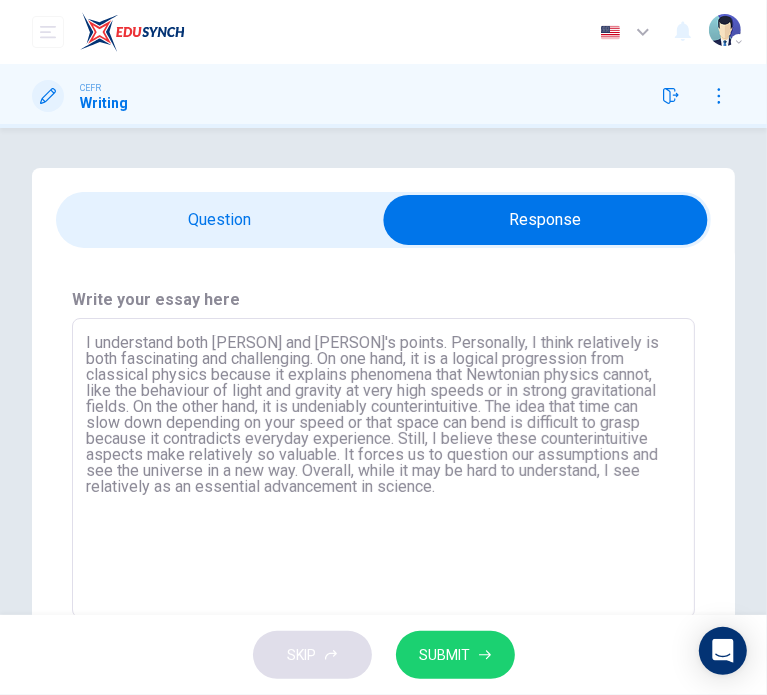 type on "I understand both [PERSON] and [PERSON]'s points. Personally, I think relatively is both fascinating and challenging. On one hand, it is a logical progression from classical physics because it explains phenomena that Newtonian physics cannot, like the behaviour of light and gravity at very high speeds or in strong gravitational fields. On the other hand, it is undeniably counterintuitive. The idea that time can slow down depending on your speed or that space can bend is difficult to grasp because it contradicts everyday experience. Still, I believe these counterintuitive aspects make relatively so valuable. It forces us to question our assumptions and see the universe in a new way. Overall, while it may be hard to understand, I see relatively as an essential advancement in science." 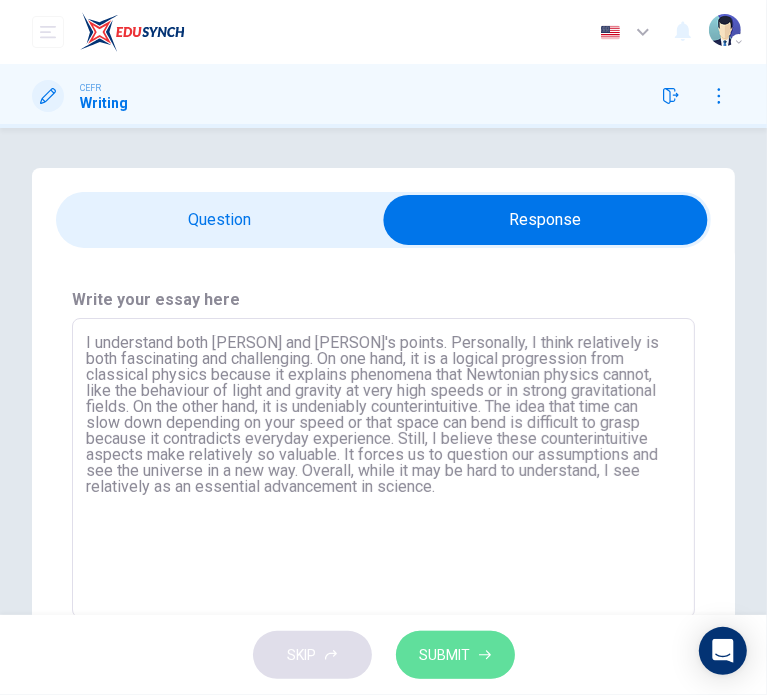 click on "SUBMIT" at bounding box center (445, 655) 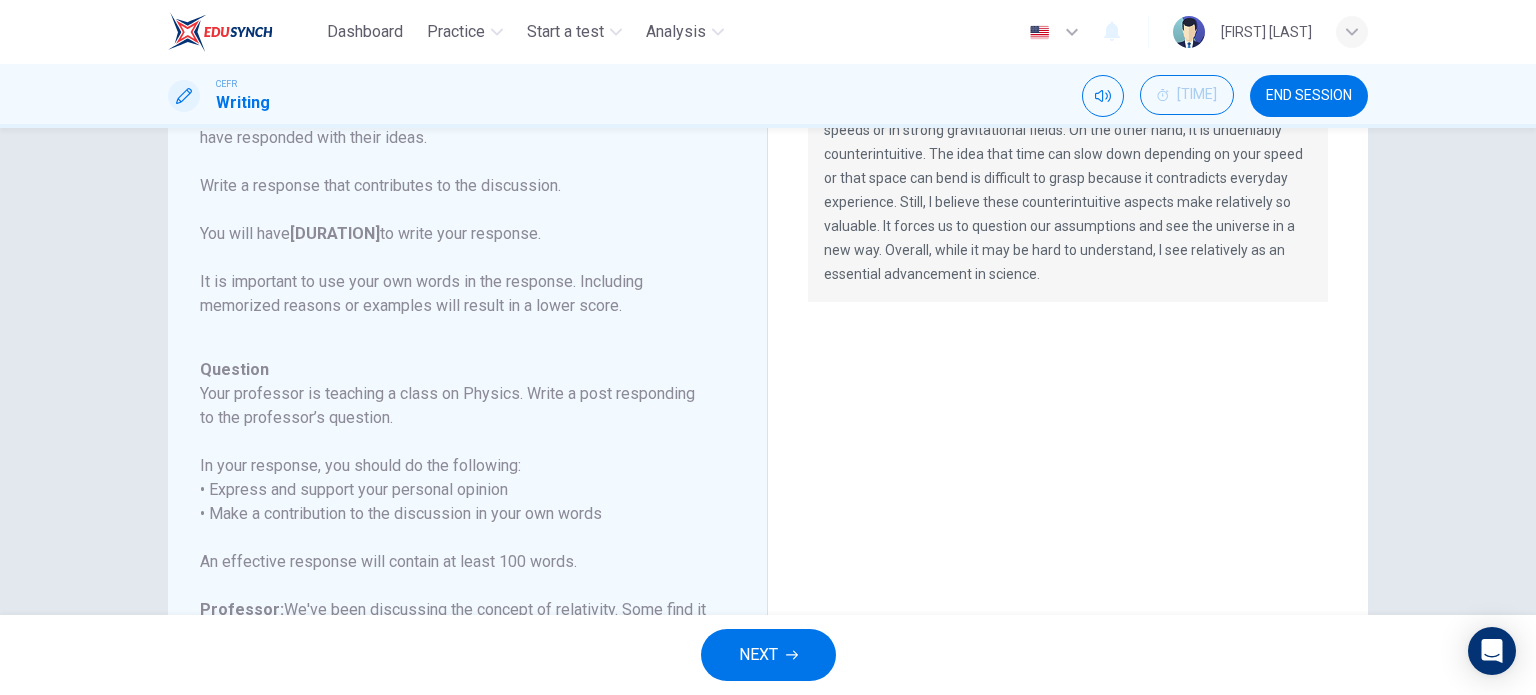 scroll, scrollTop: 403, scrollLeft: 0, axis: vertical 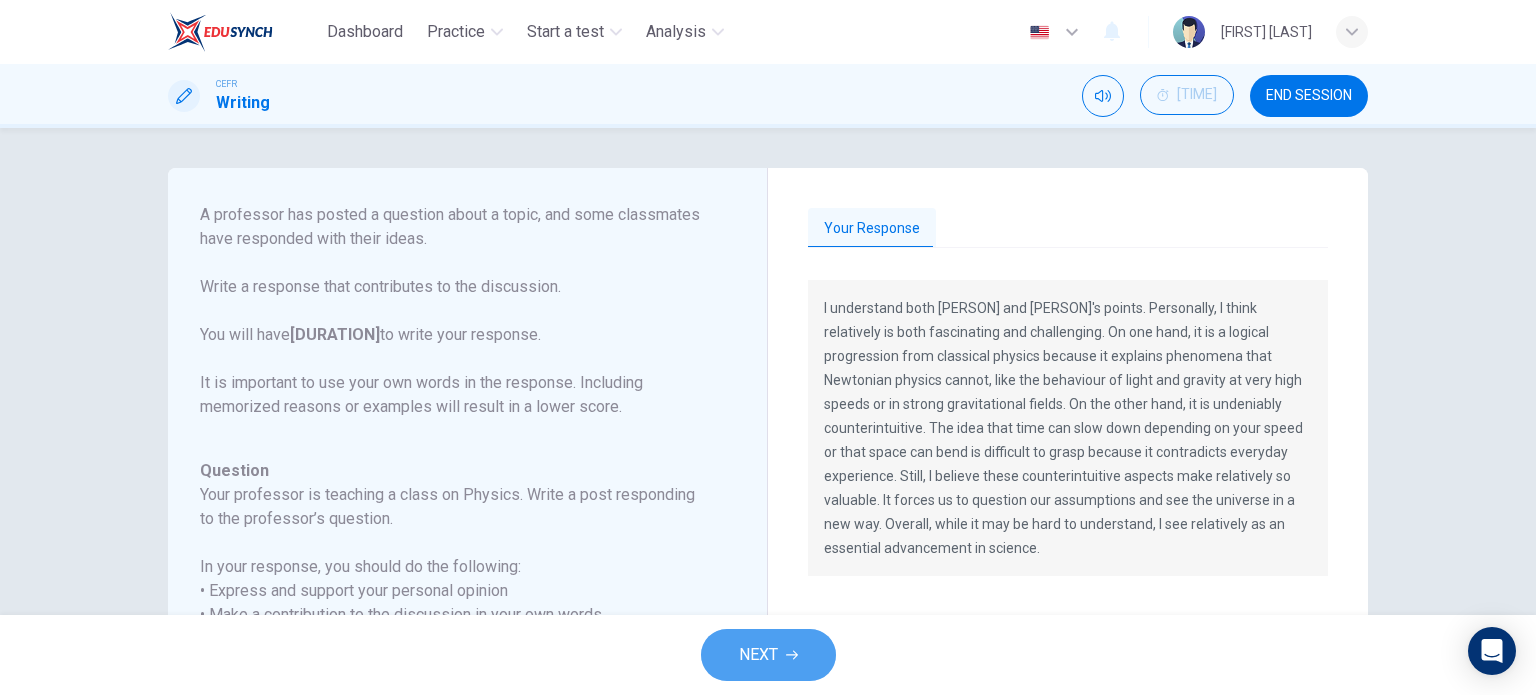 click on "NEXT" at bounding box center [768, 655] 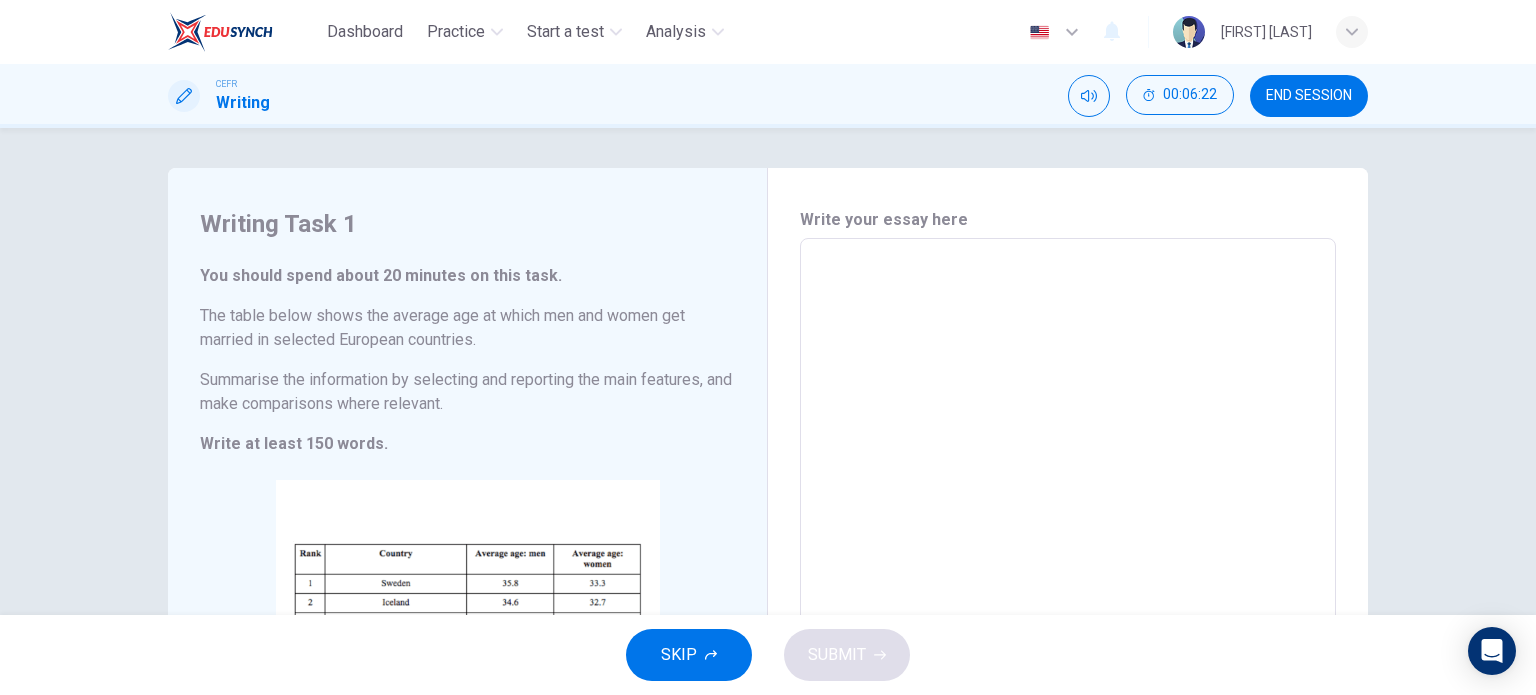 scroll, scrollTop: 0, scrollLeft: 0, axis: both 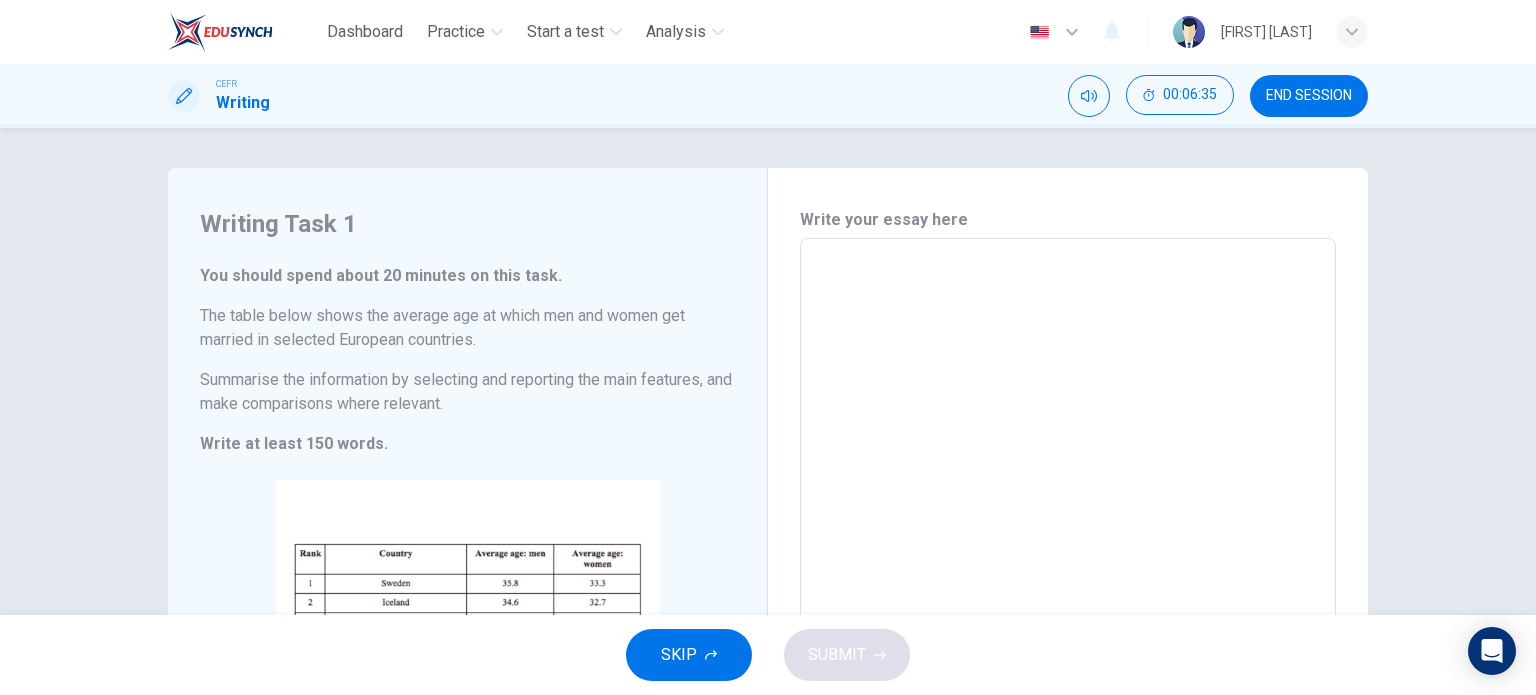 click at bounding box center (1068, 534) 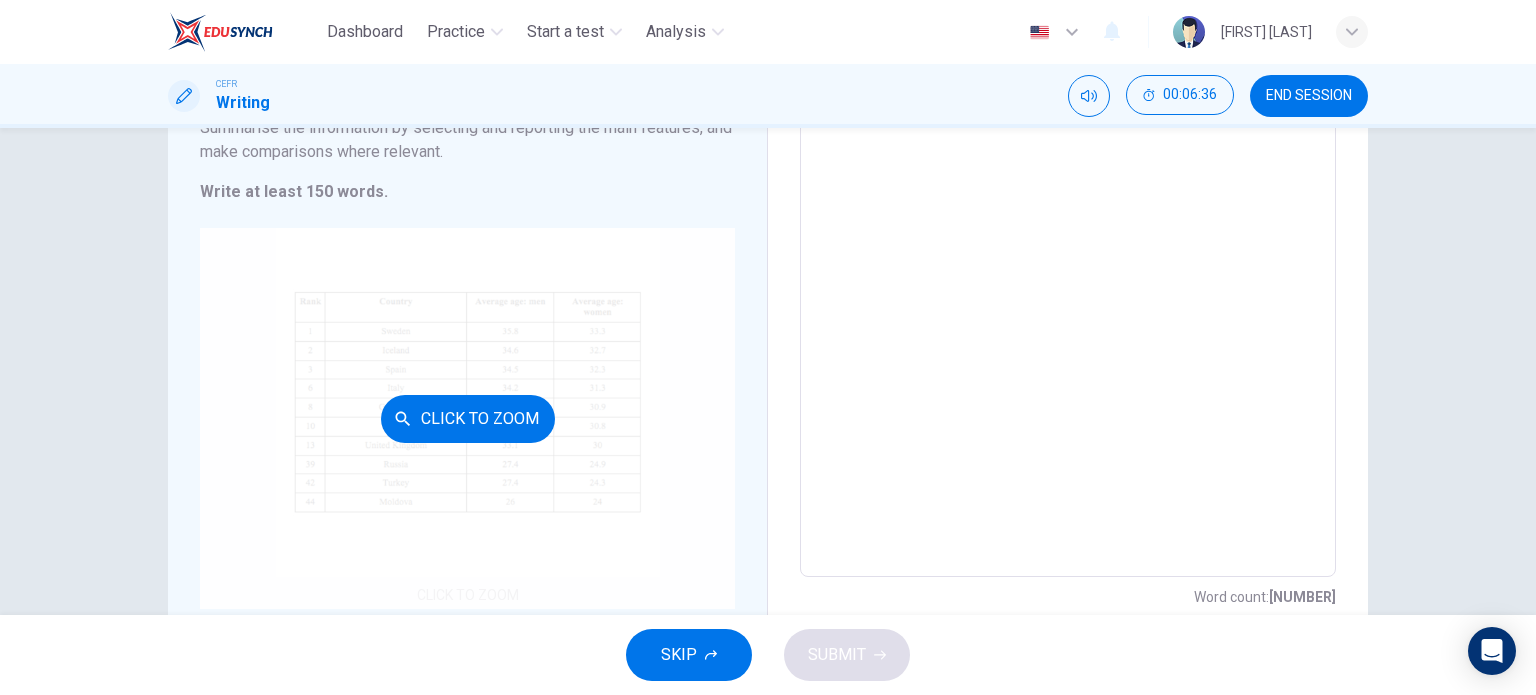scroll, scrollTop: 252, scrollLeft: 0, axis: vertical 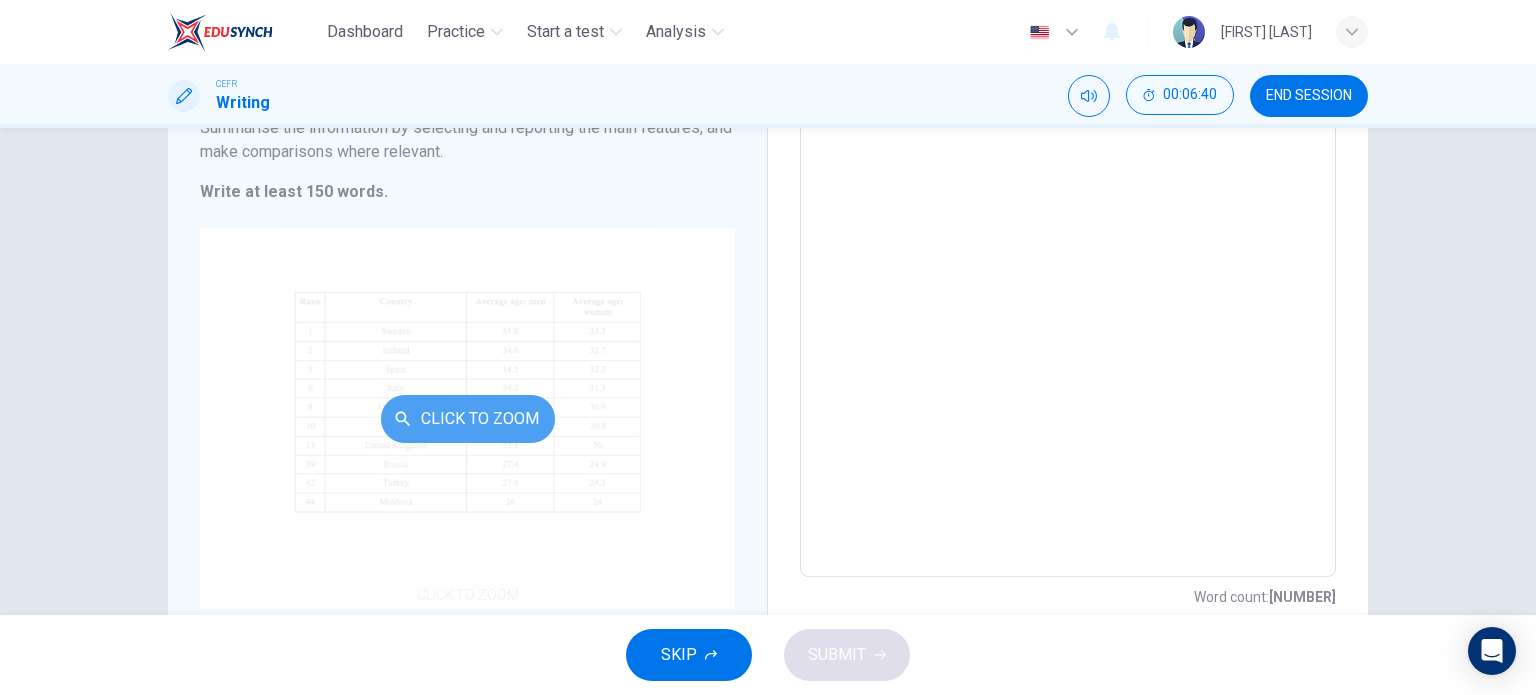click on "Click to Zoom" at bounding box center (468, 419) 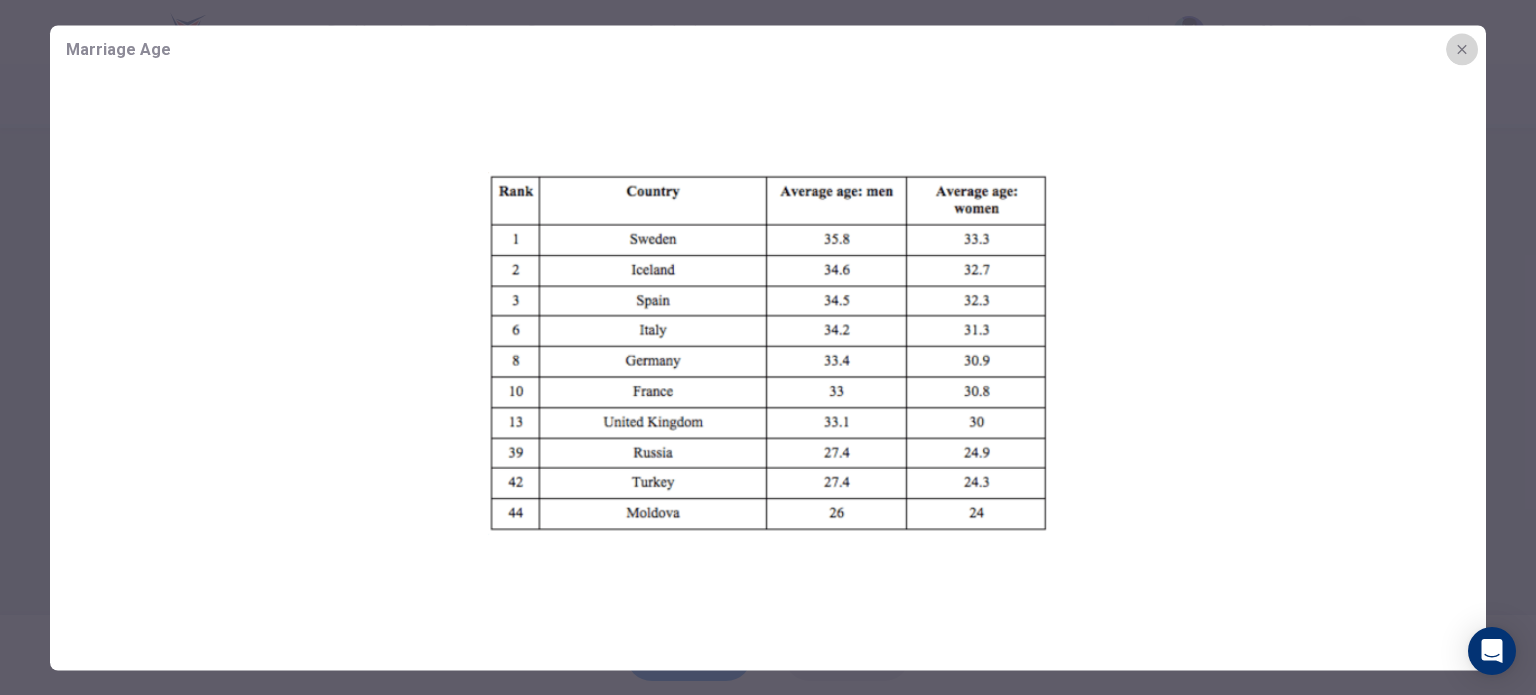 click at bounding box center [1462, 49] 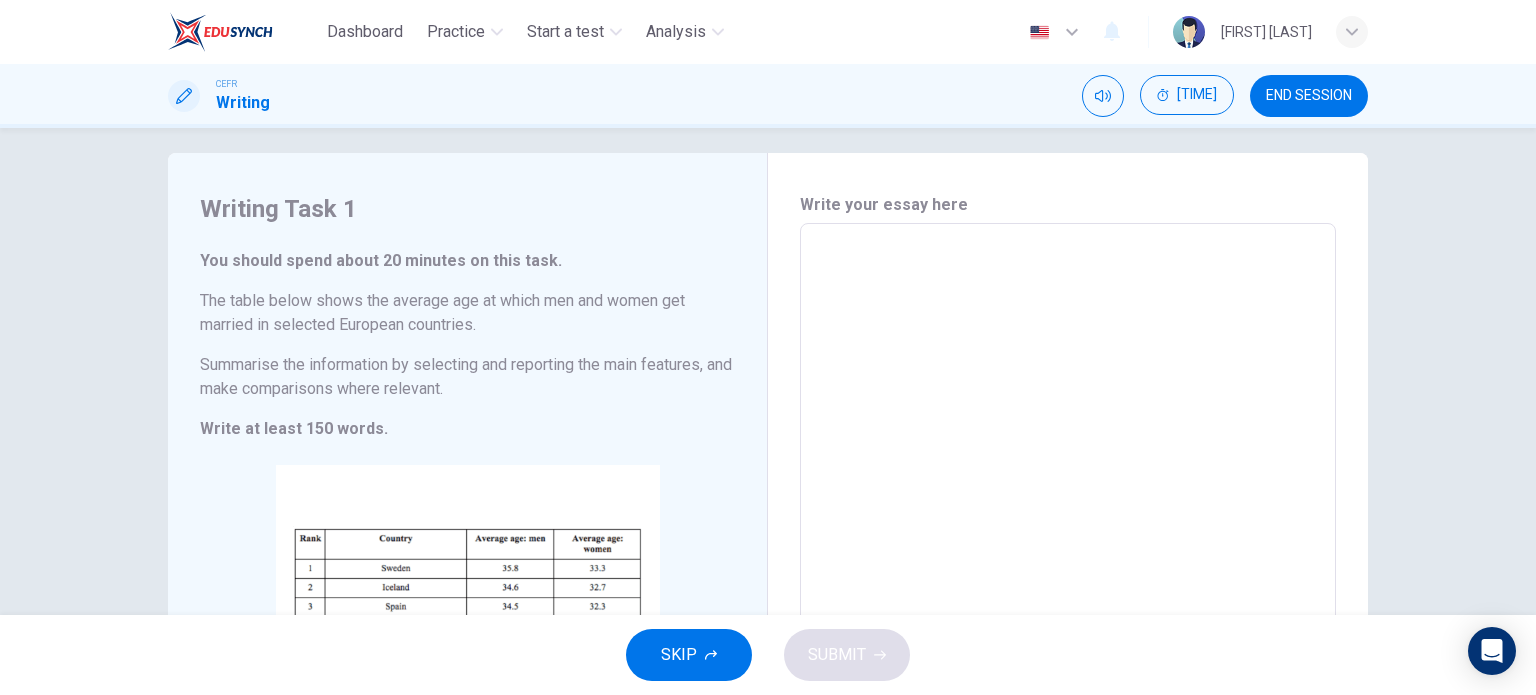 scroll, scrollTop: 0, scrollLeft: 0, axis: both 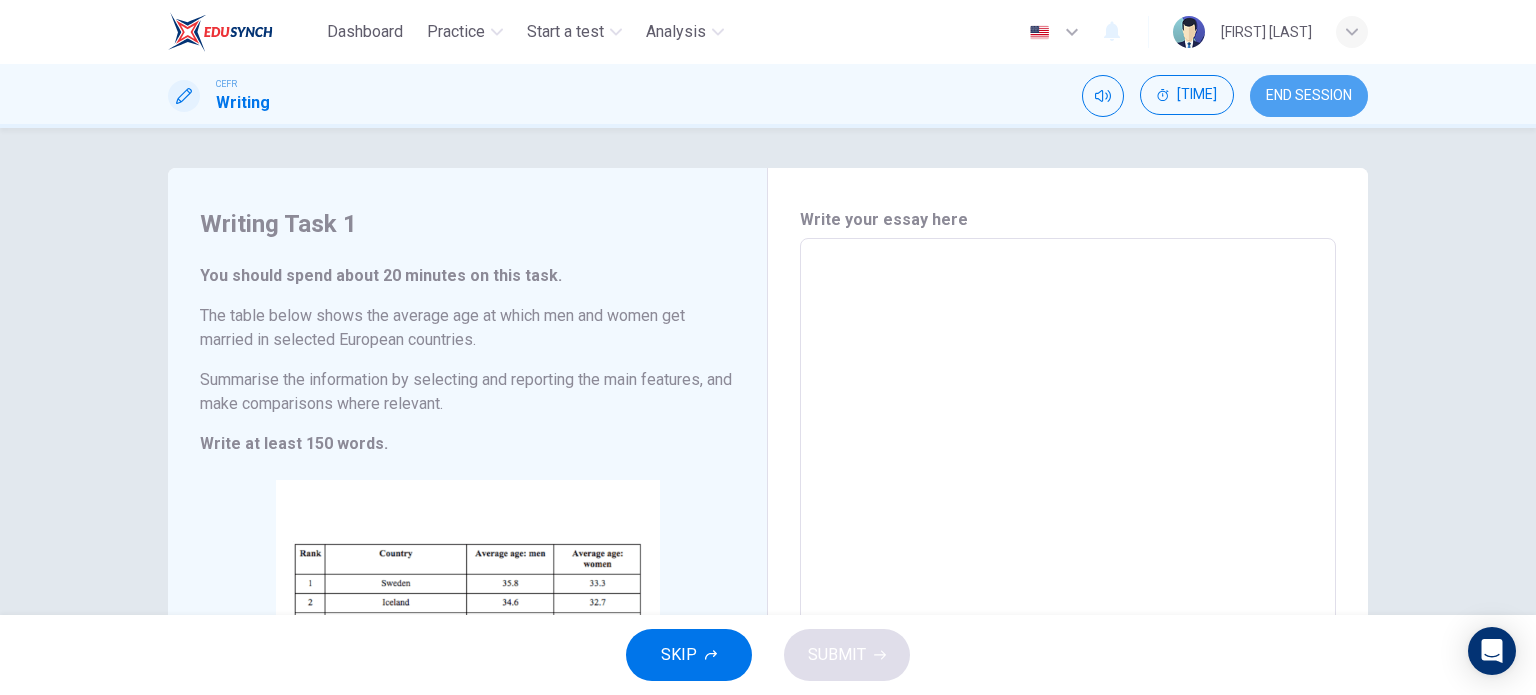 click on "END SESSION" at bounding box center [1309, 96] 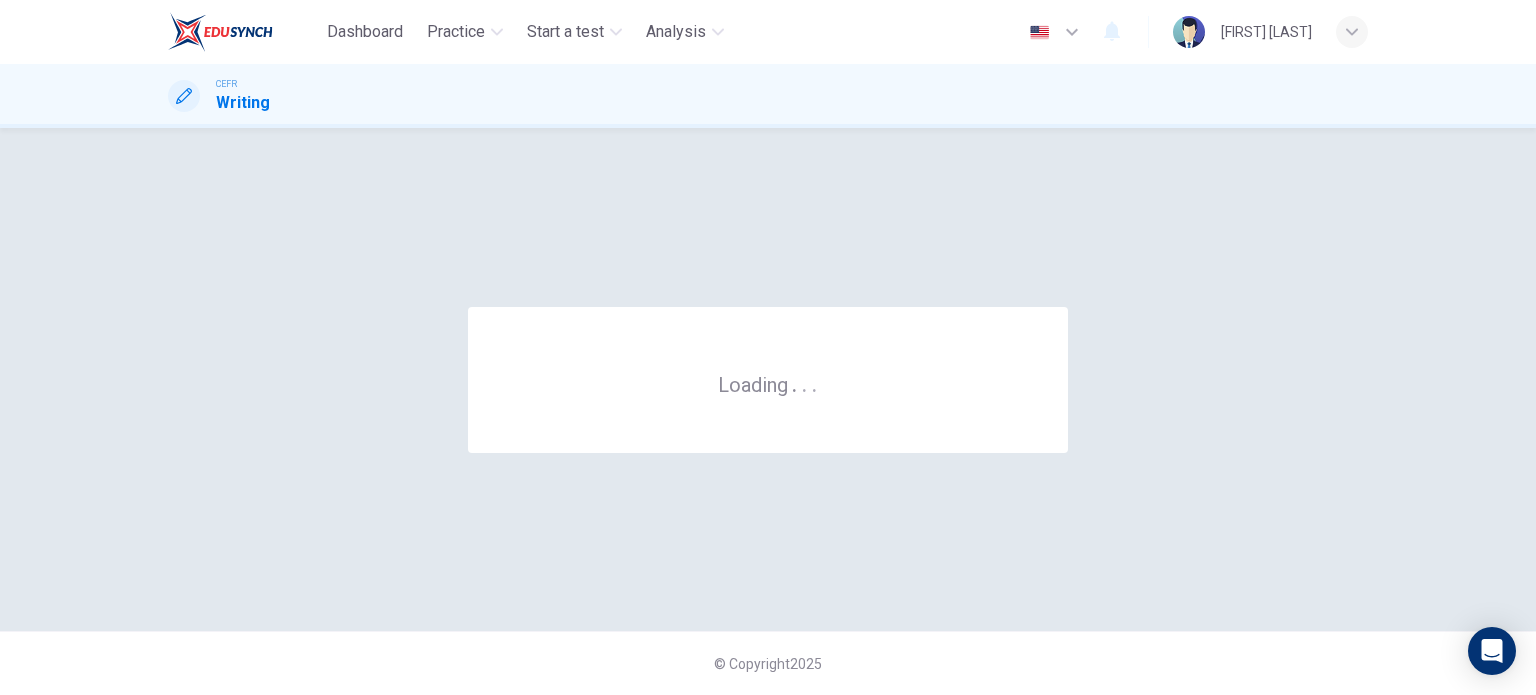 scroll, scrollTop: 0, scrollLeft: 0, axis: both 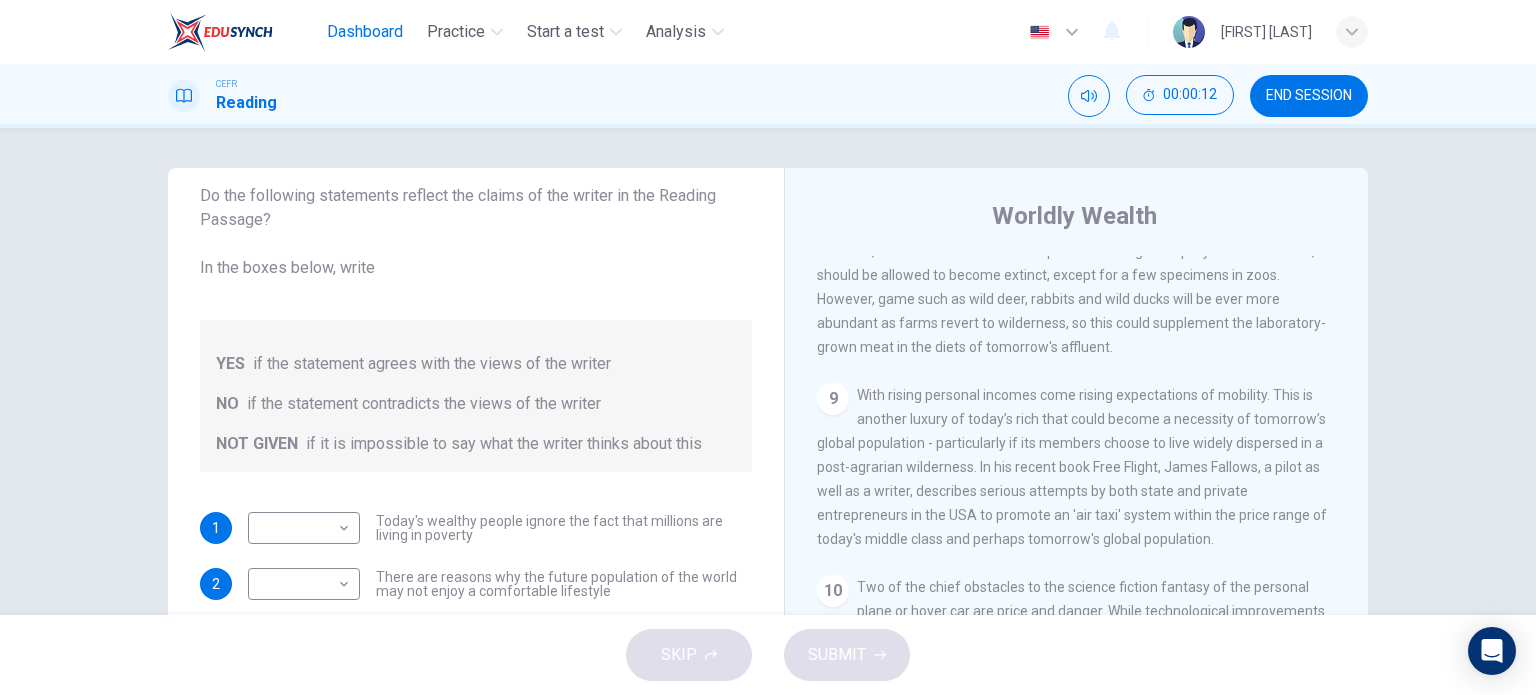 click on "Dashboard" at bounding box center [365, 32] 